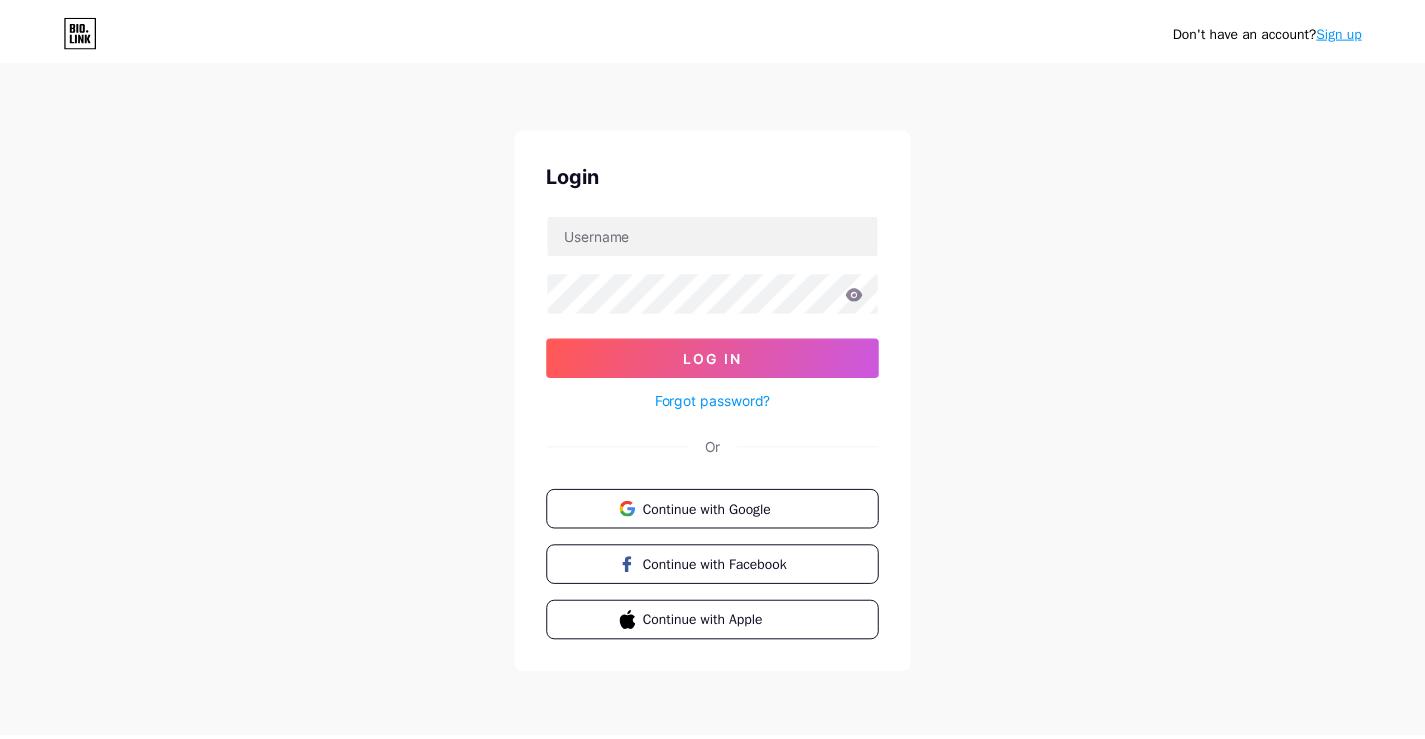 scroll, scrollTop: 0, scrollLeft: 0, axis: both 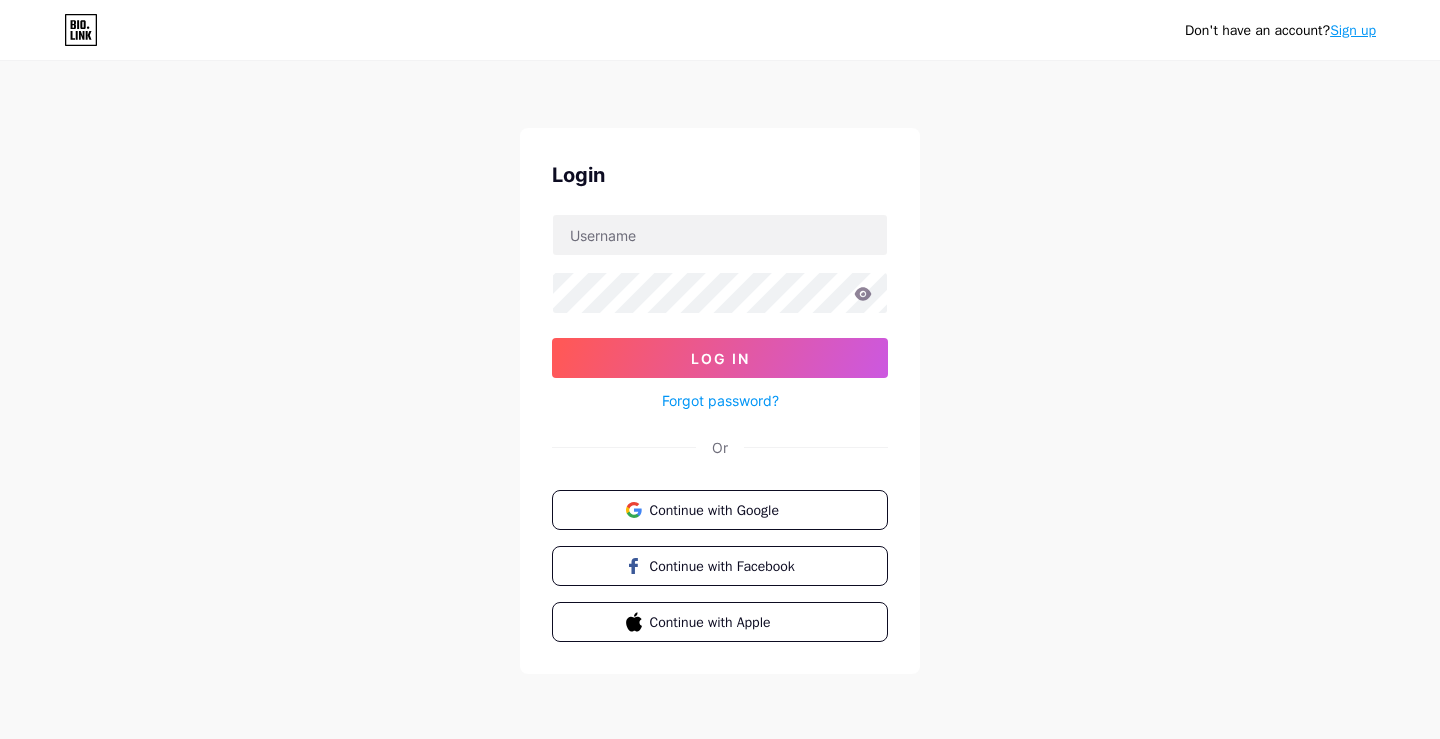 click on "Sign up" at bounding box center (1353, 30) 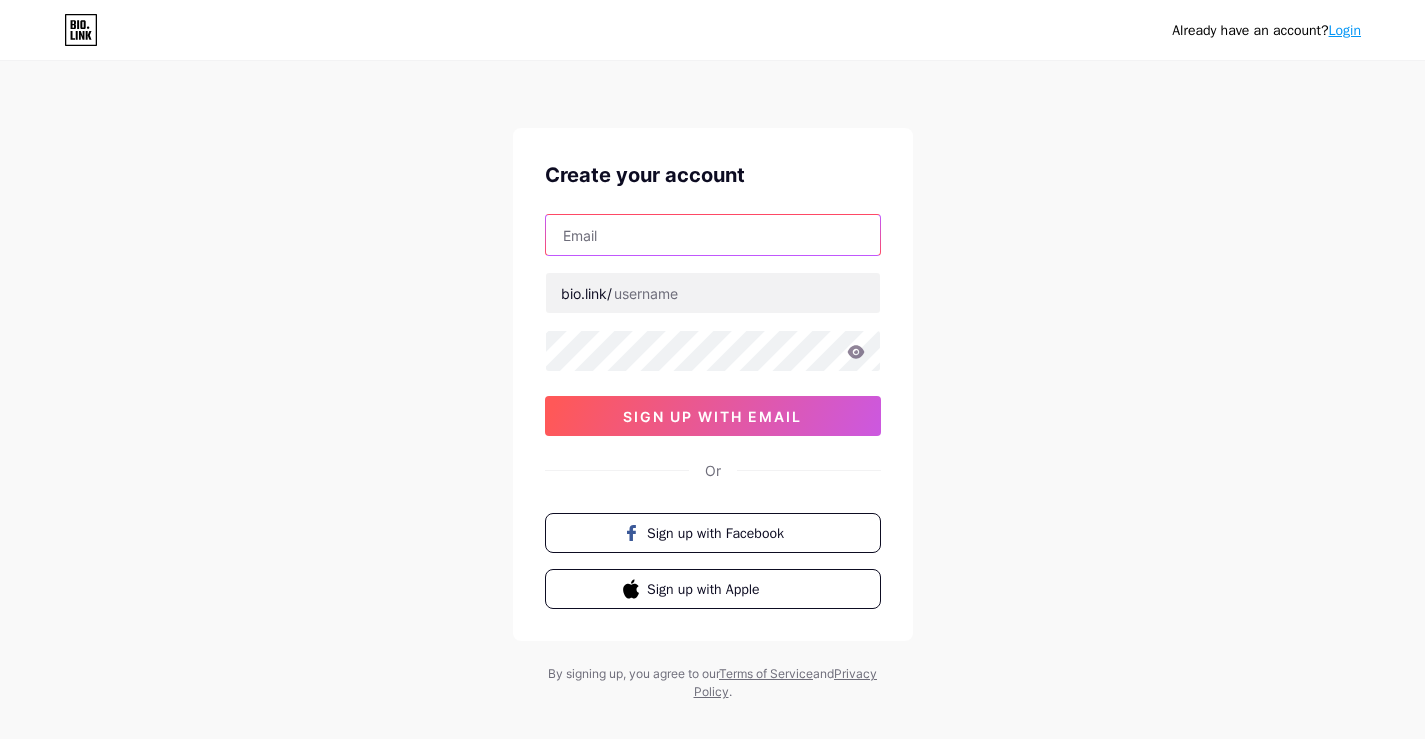 click at bounding box center [713, 235] 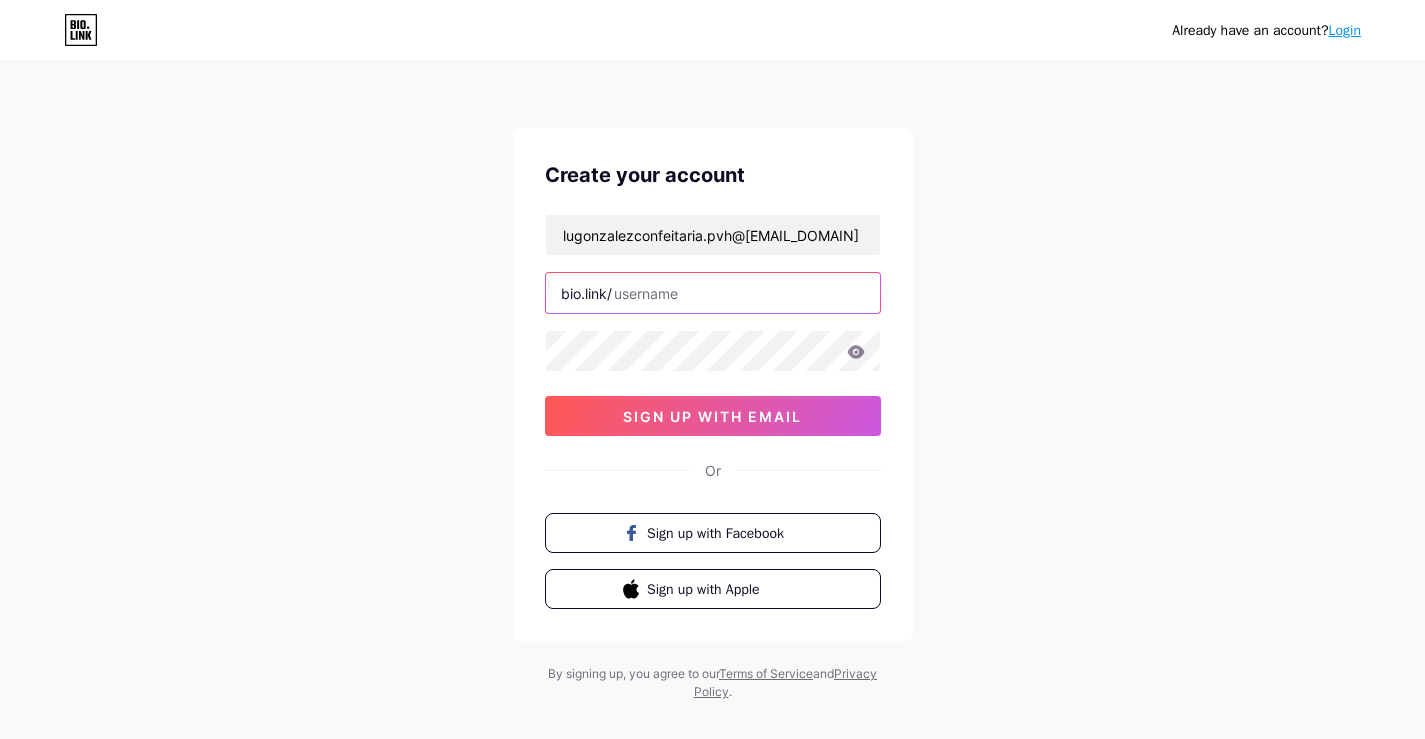 click at bounding box center [713, 293] 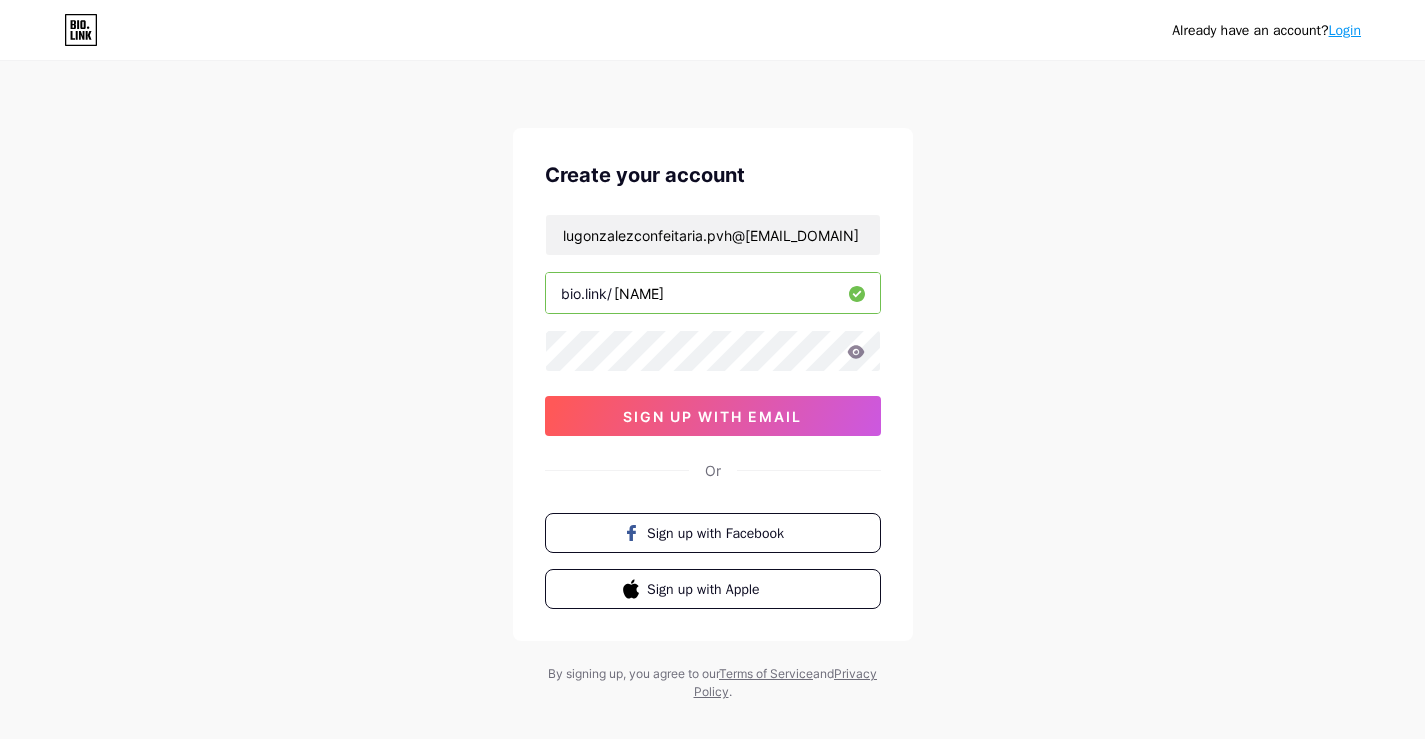 type on "[NAME]" 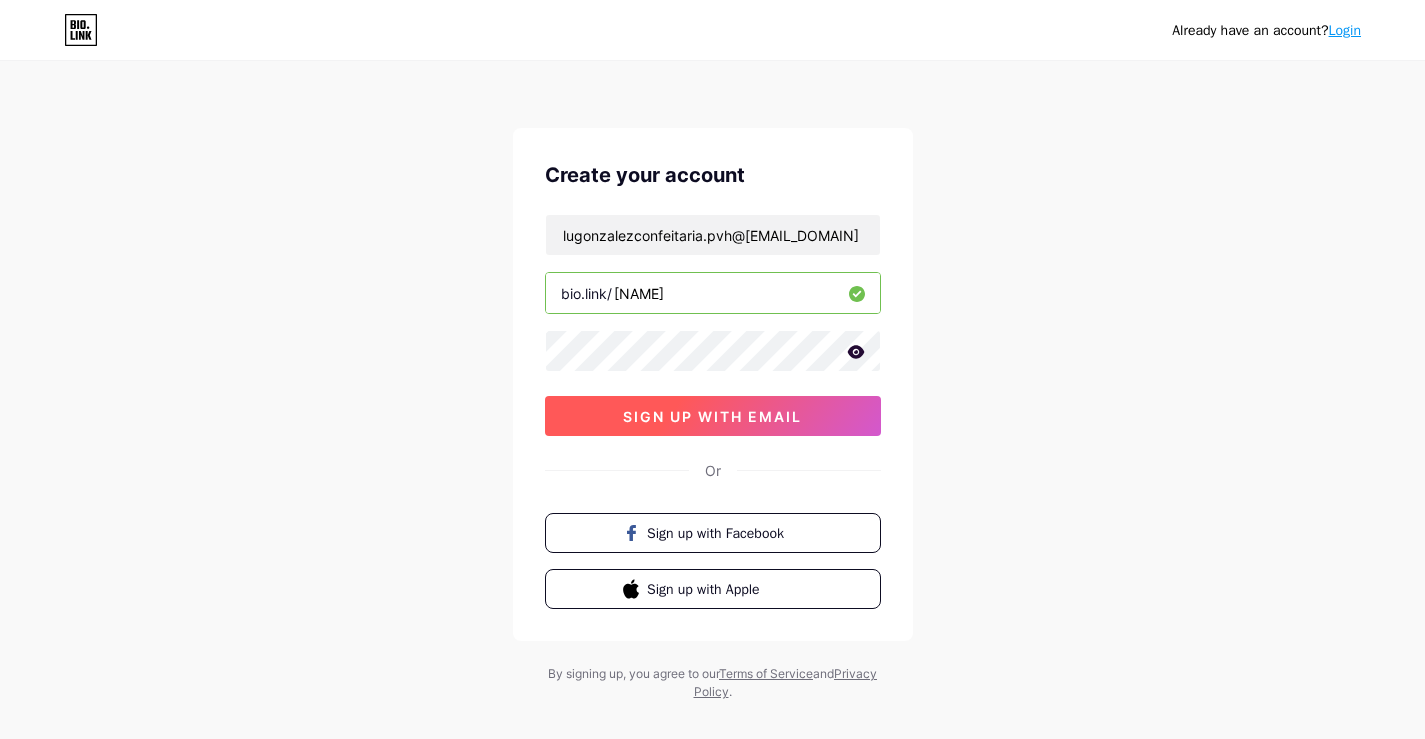 click on "sign up with email" at bounding box center (712, 416) 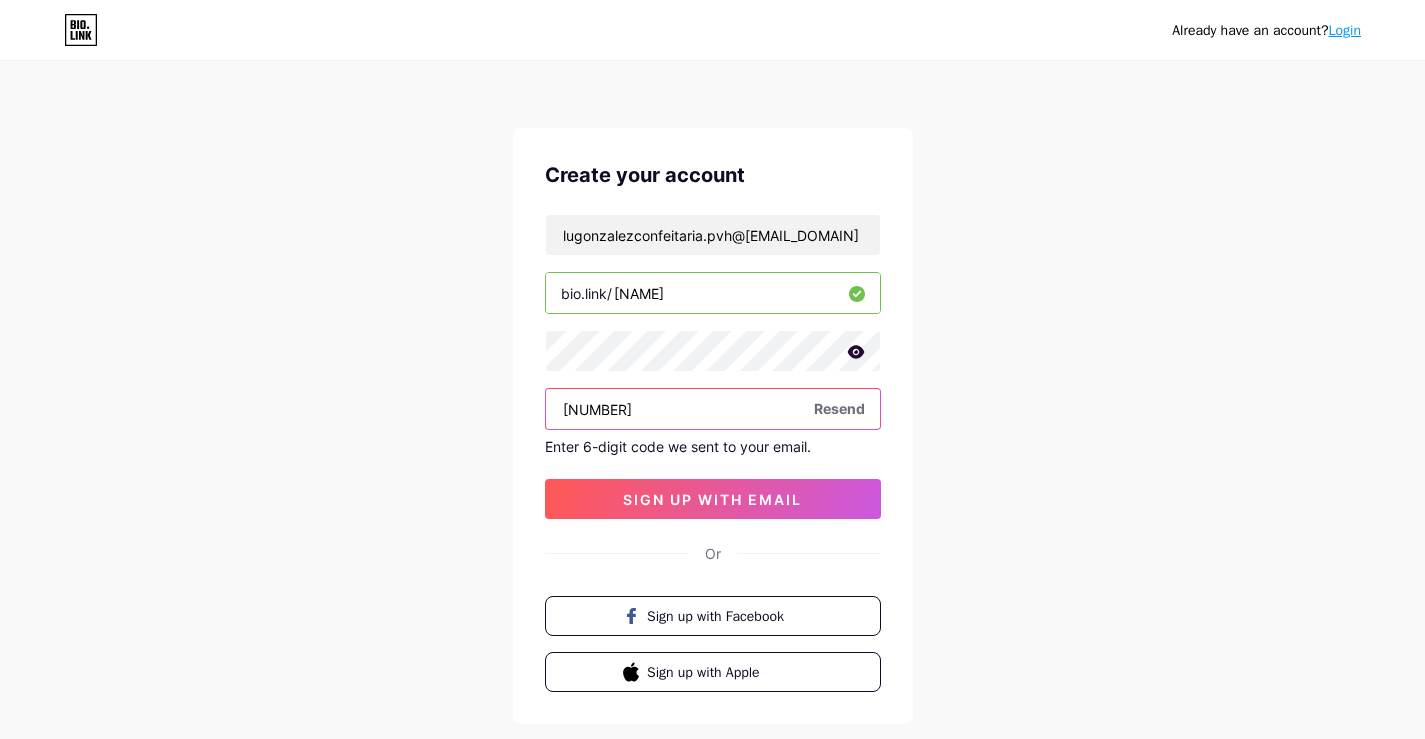 drag, startPoint x: 663, startPoint y: 411, endPoint x: 477, endPoint y: 416, distance: 186.0672 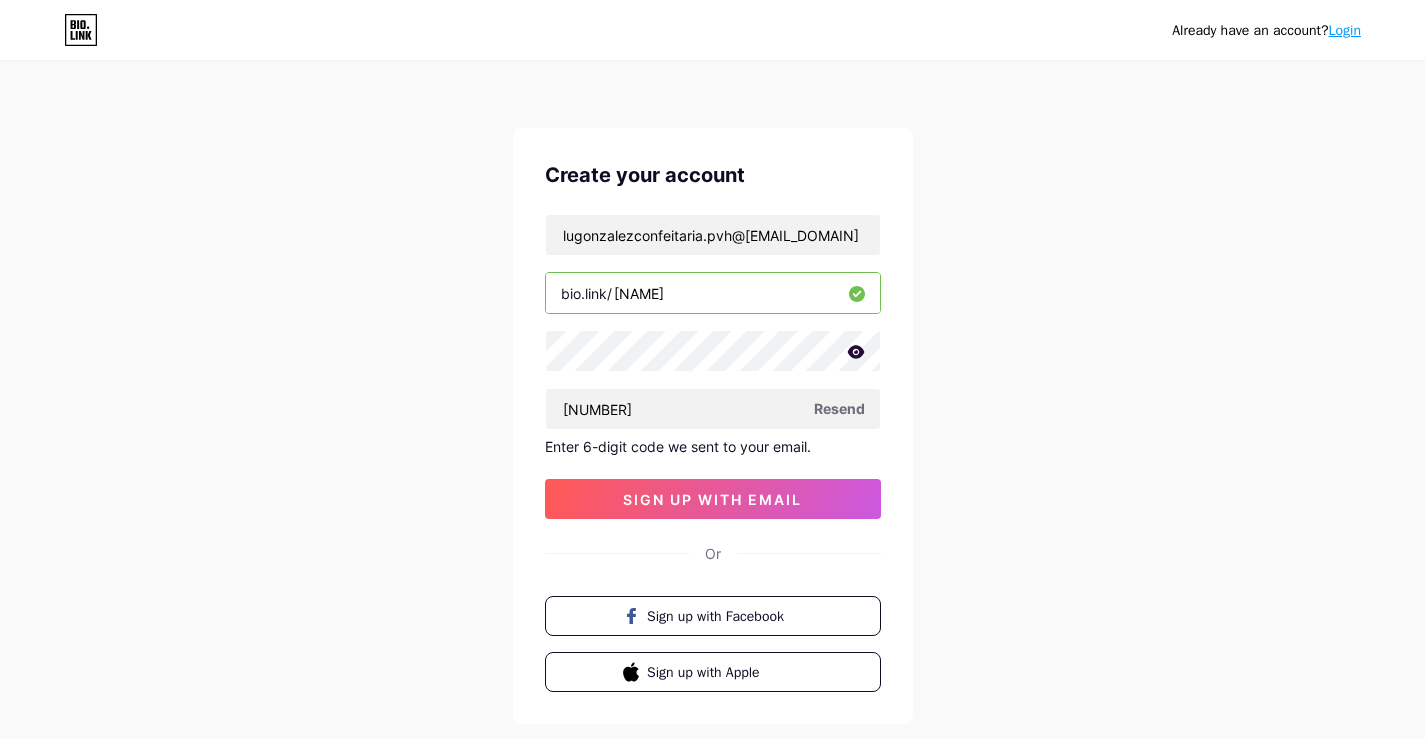 click on "[NUMBER]" at bounding box center (713, 409) 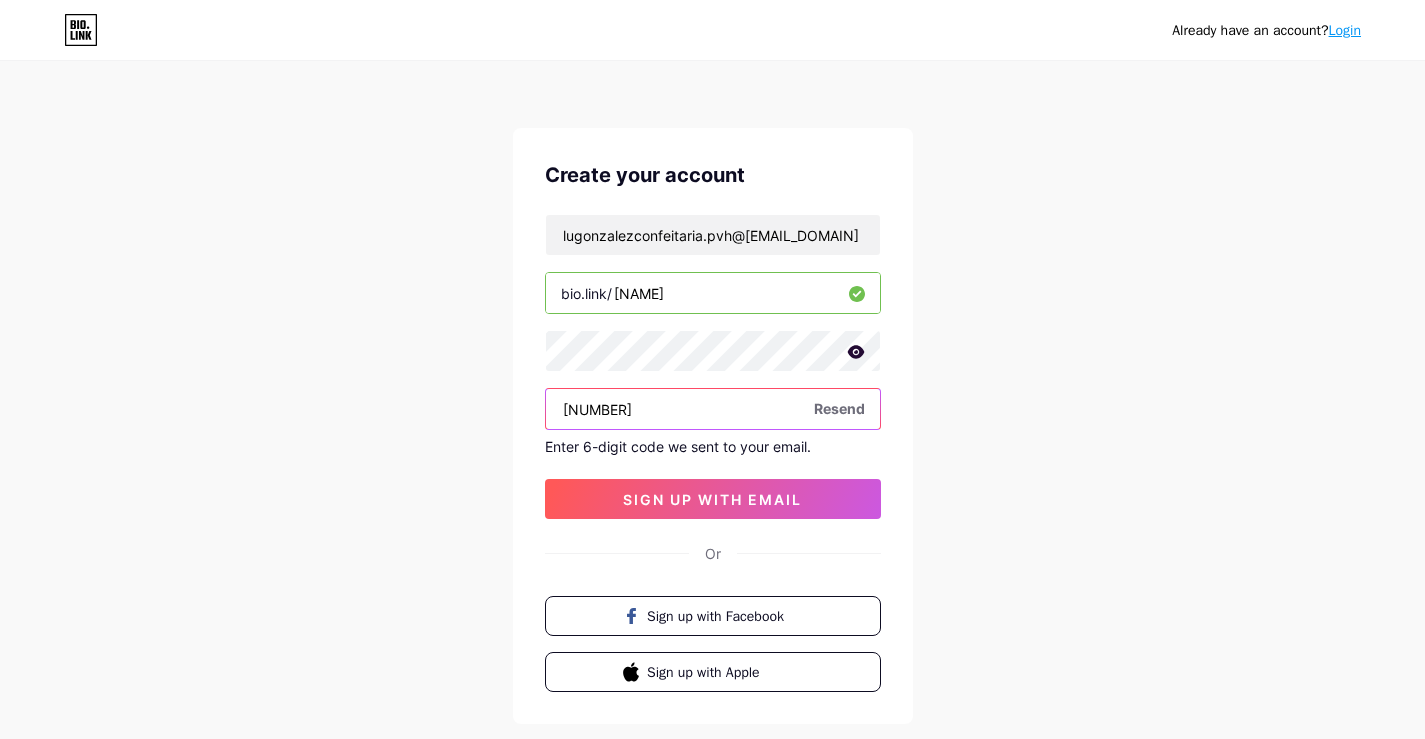 drag, startPoint x: 647, startPoint y: 415, endPoint x: 543, endPoint y: 409, distance: 104.172935 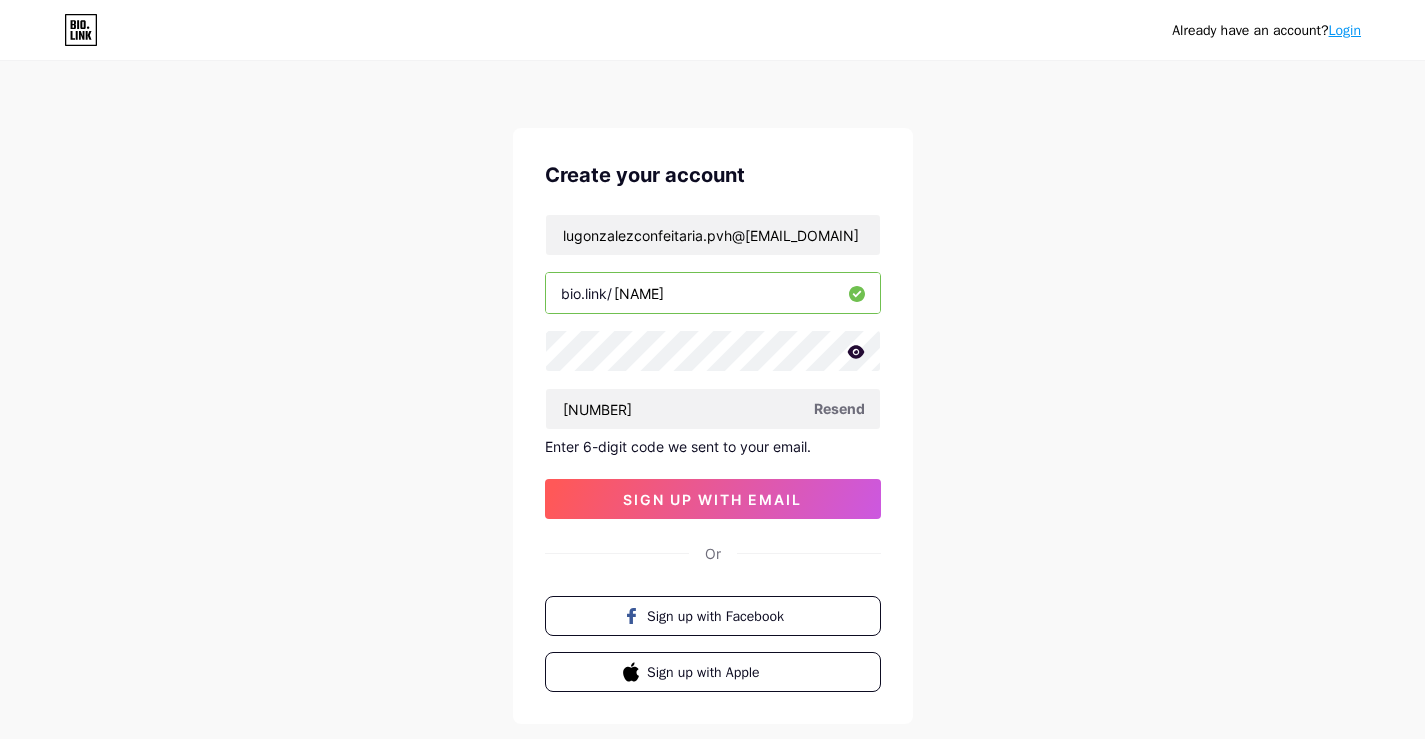 click on "lugonzalezconfeitaria.pvh@[EMAIL_DOMAIN] bio.link/ lugonzalezconf [NUMBER] Resend Enter 6-digit code we sent to your email. sign up with email" at bounding box center (713, 366) 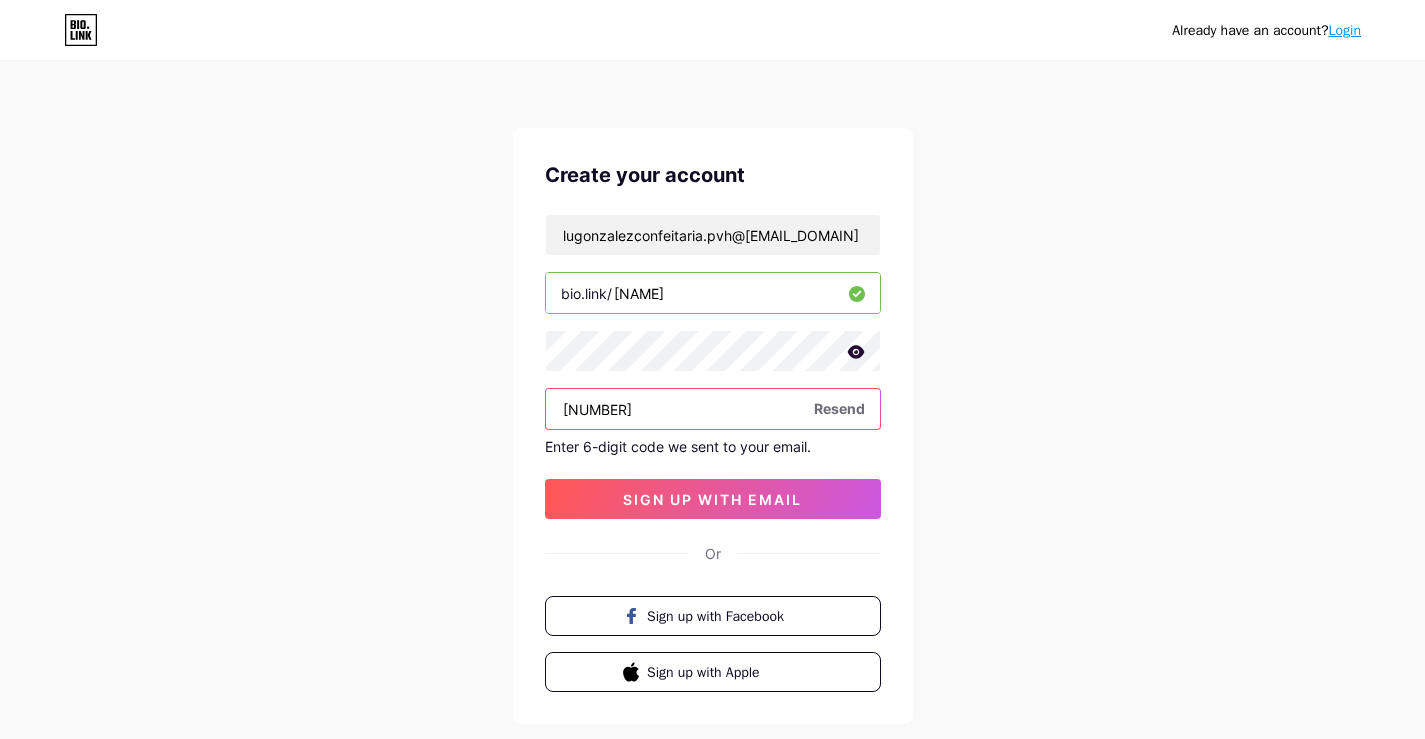 click on "0602132021" at bounding box center (713, 409) 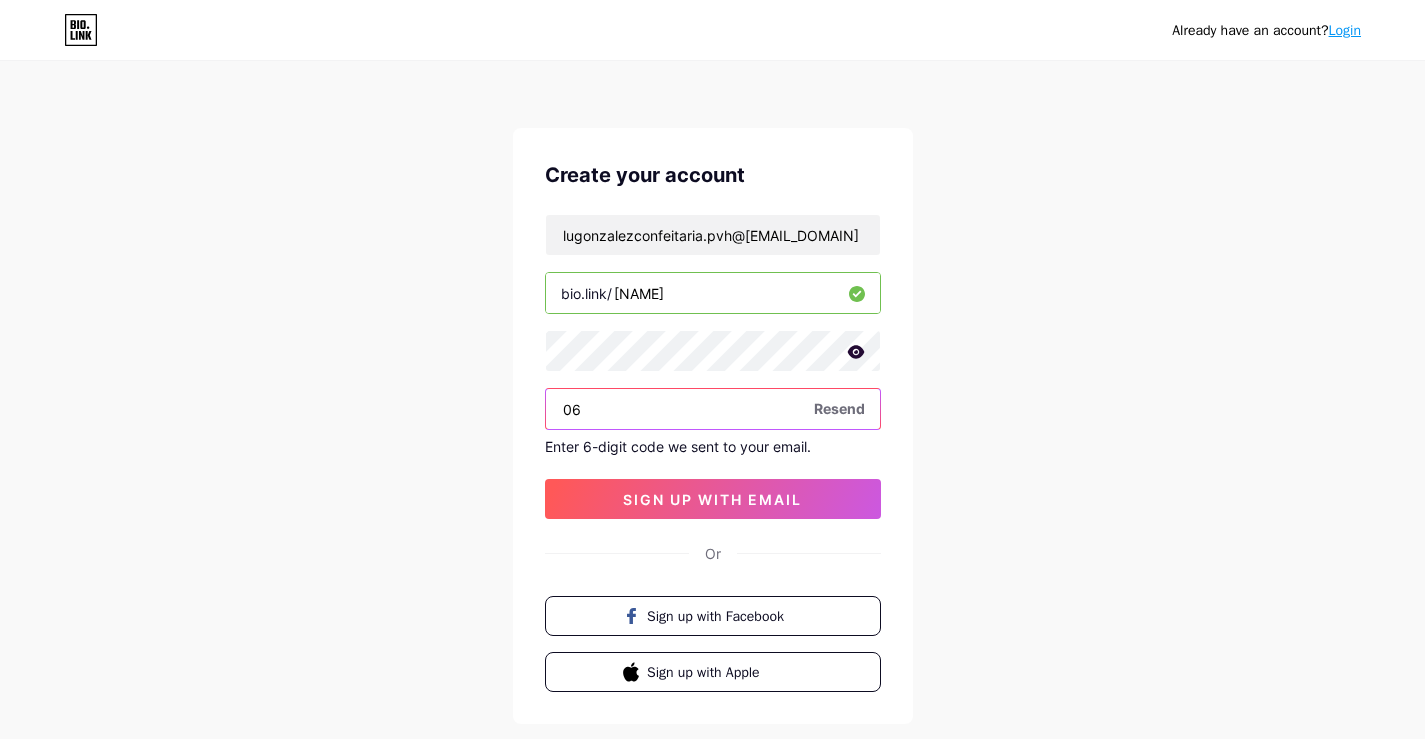 type on "0" 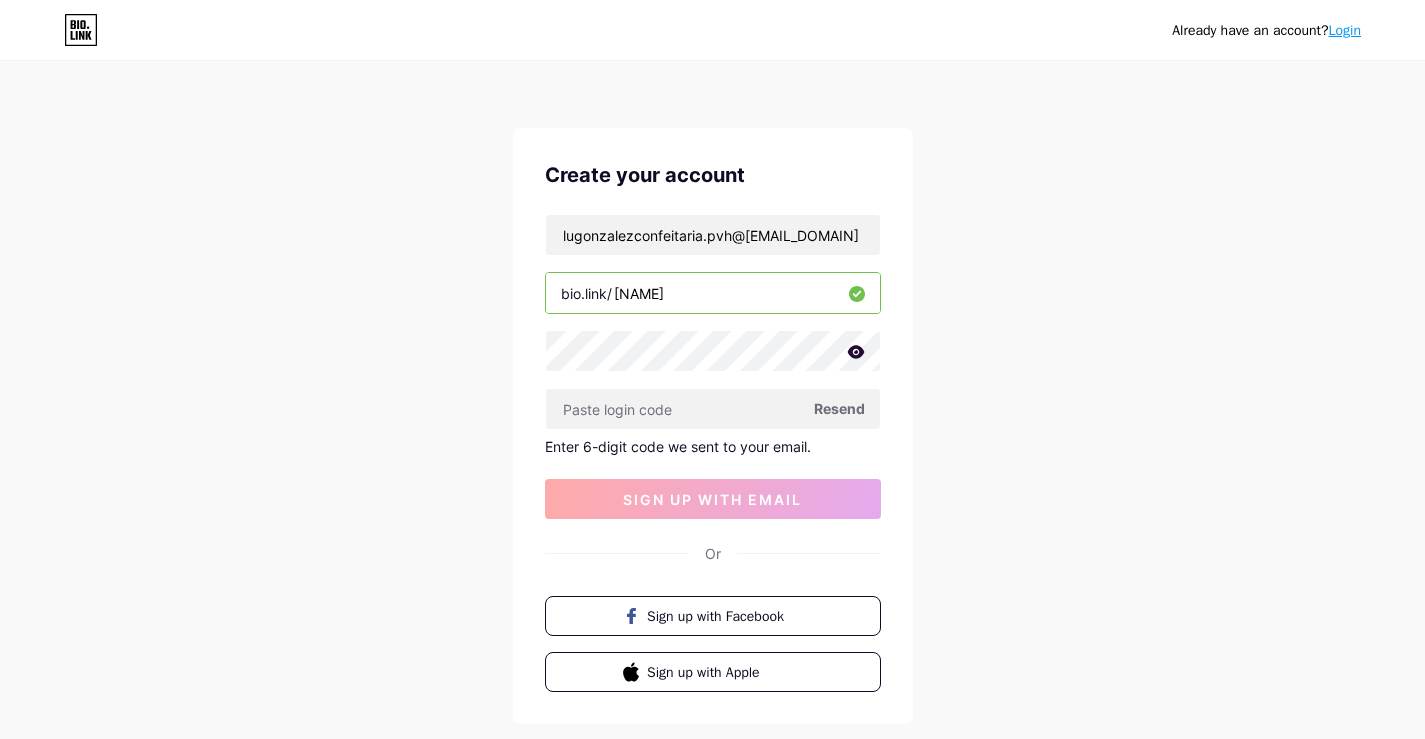 click 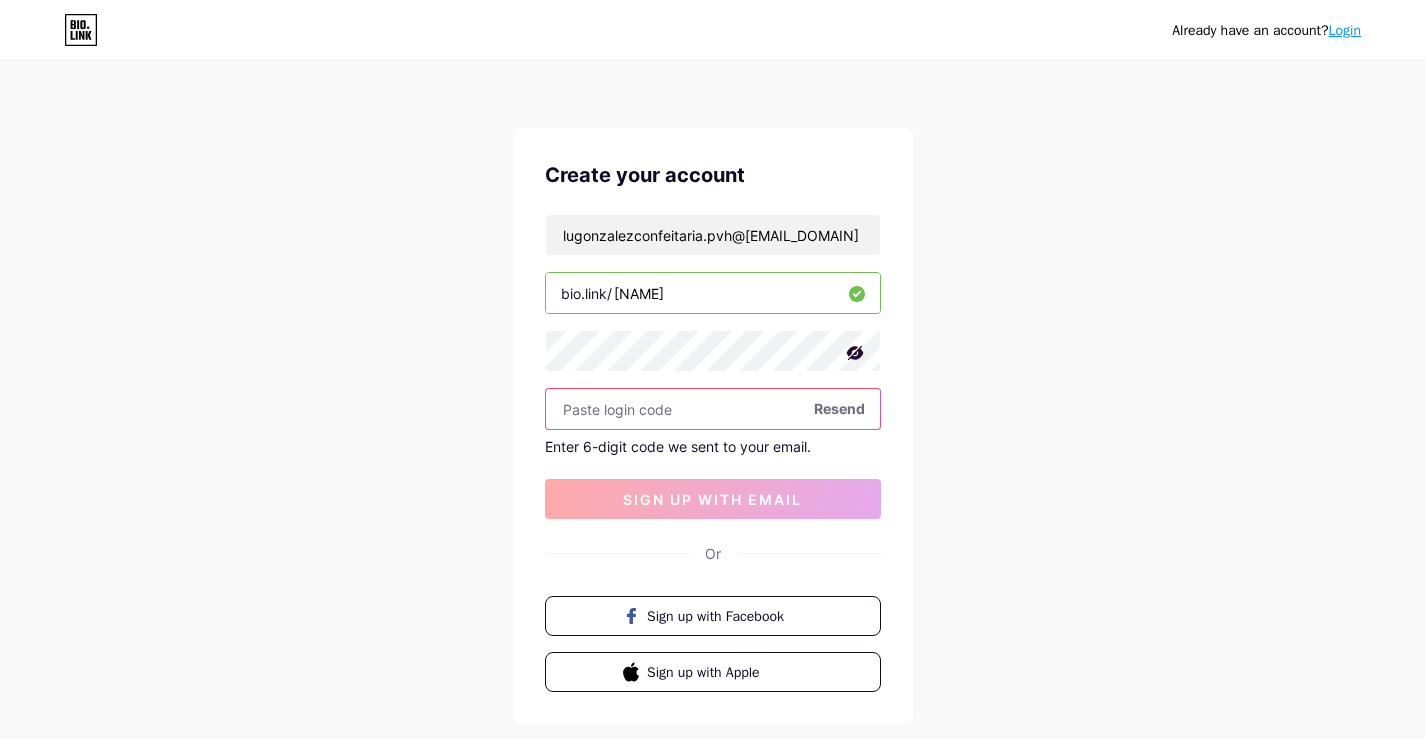 click at bounding box center (713, 409) 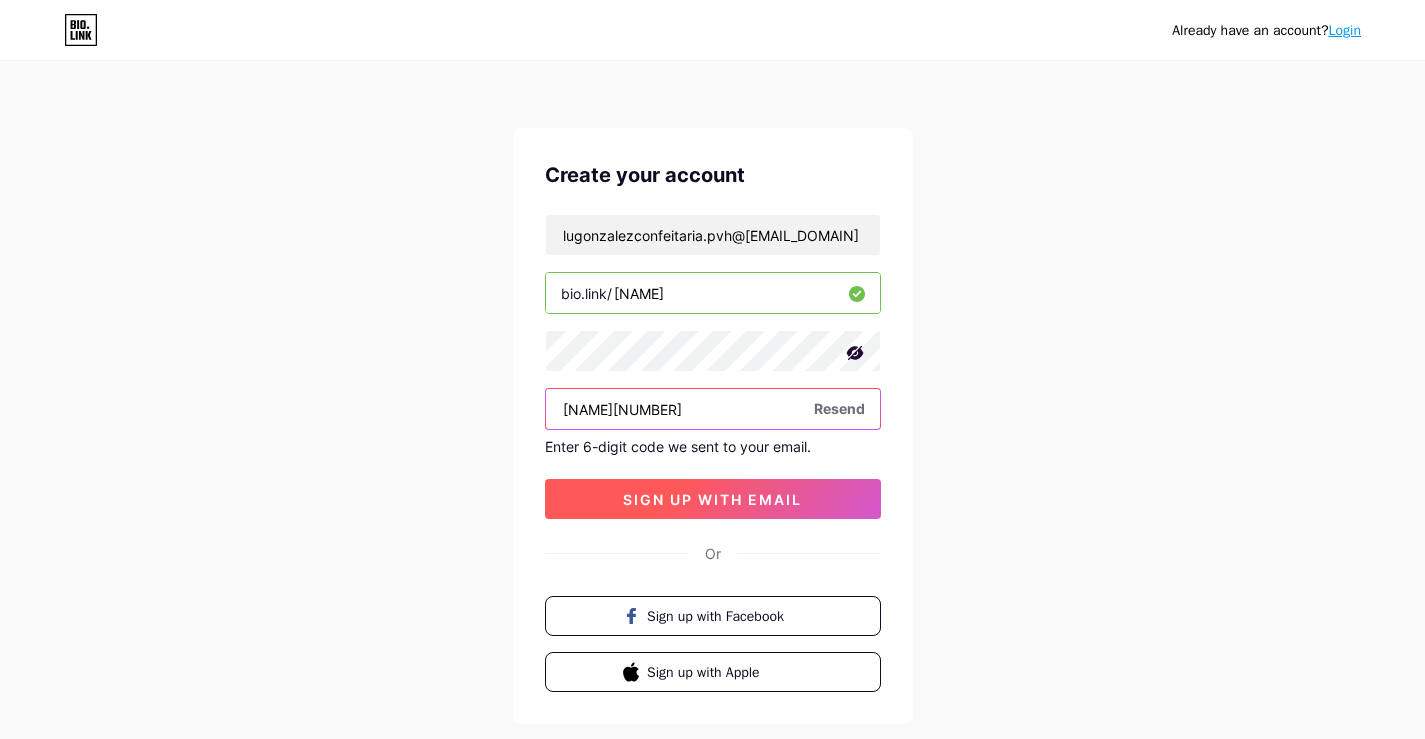 type on "Jack060213@2021" 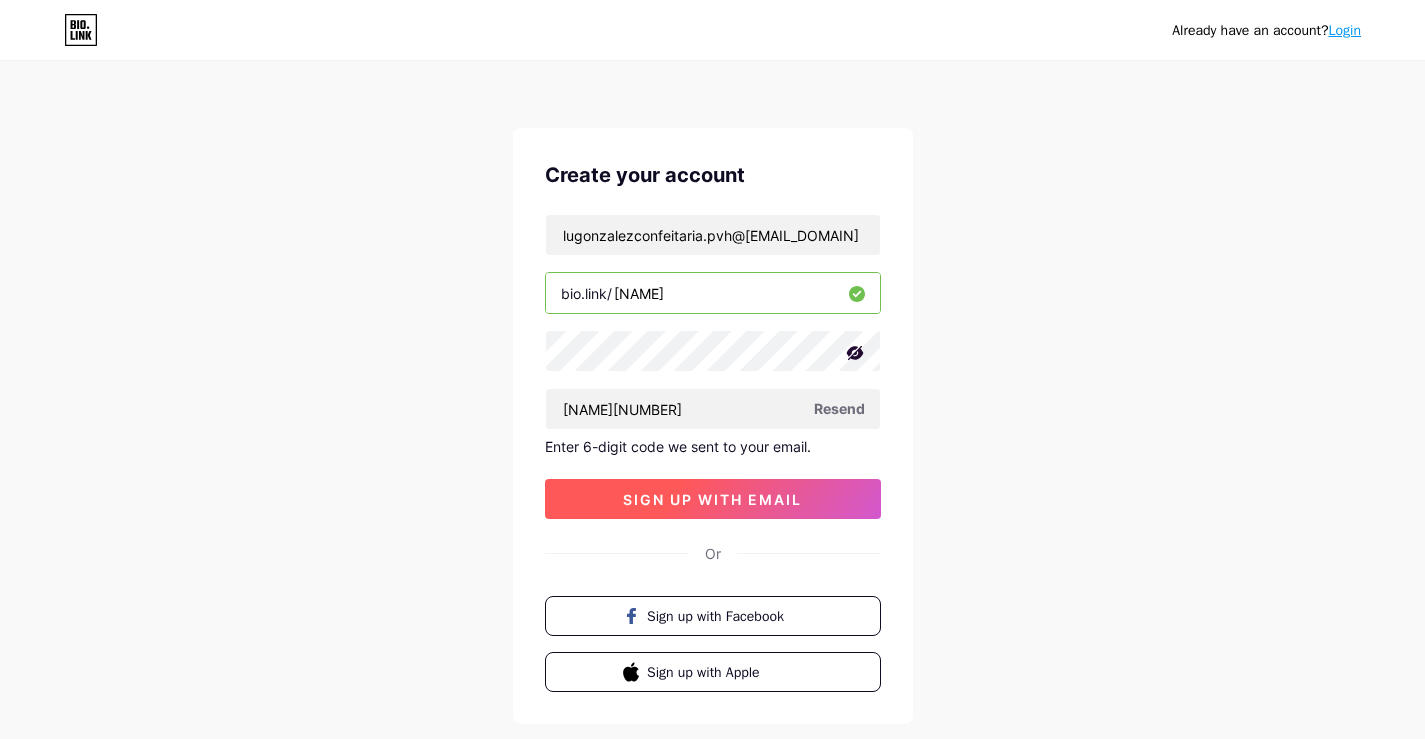 click on "sign up with email" at bounding box center (712, 499) 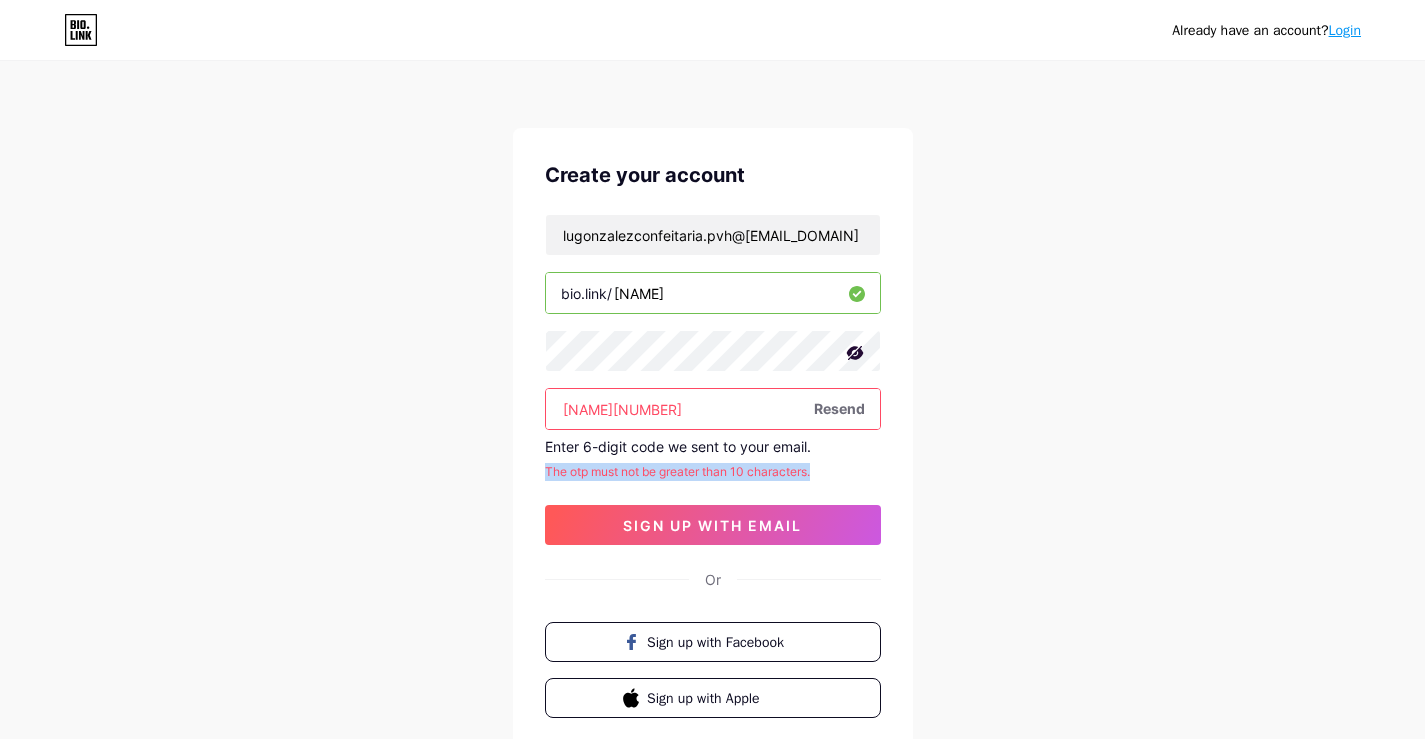 drag, startPoint x: 808, startPoint y: 470, endPoint x: 544, endPoint y: 478, distance: 264.1212 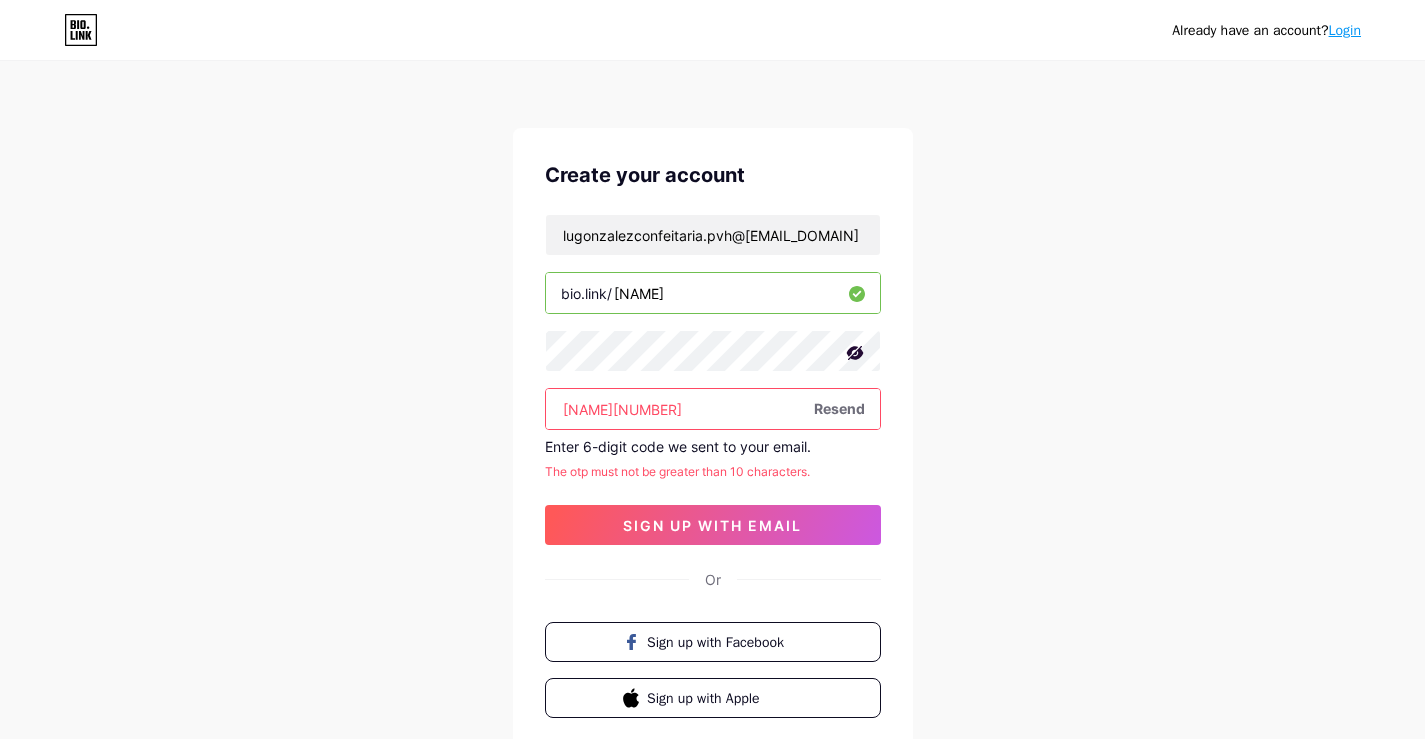 click on "Resend" at bounding box center (839, 408) 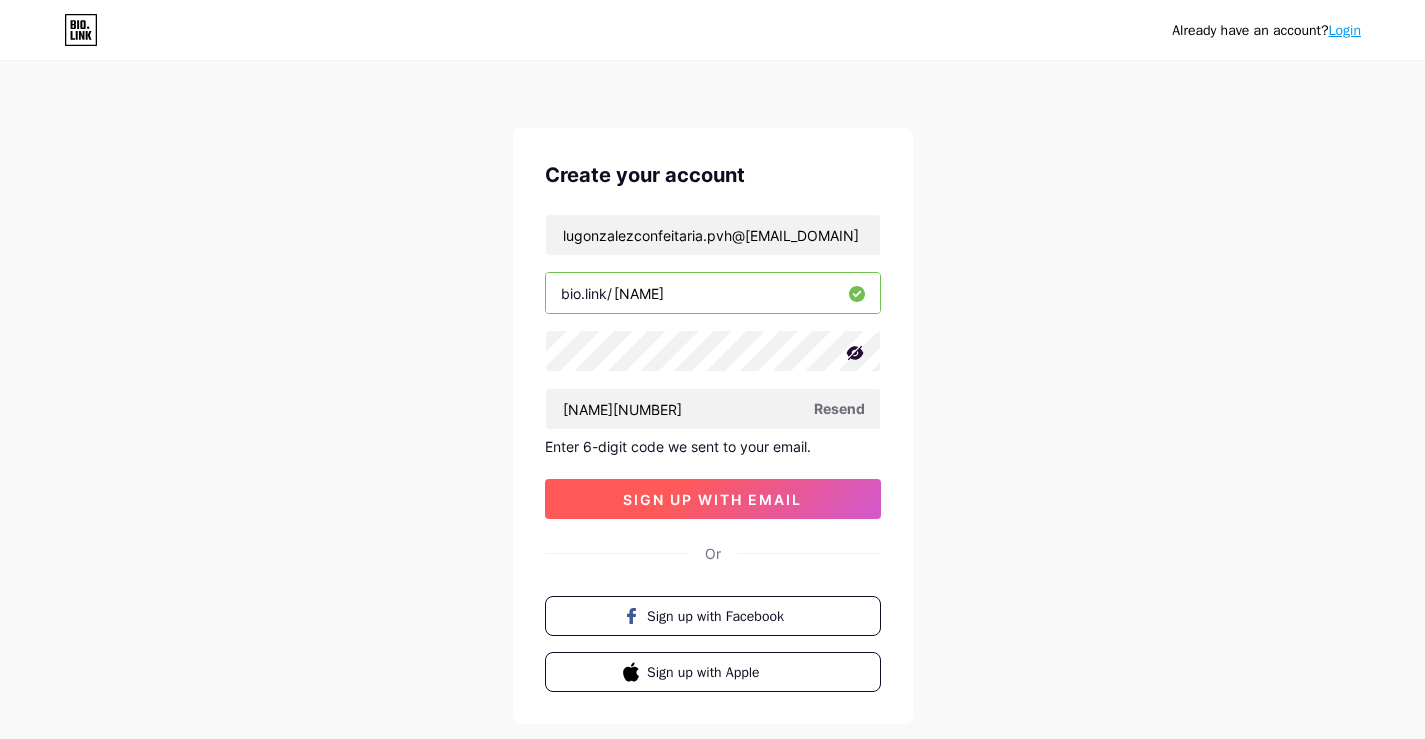 click on "sign up with email" at bounding box center [713, 499] 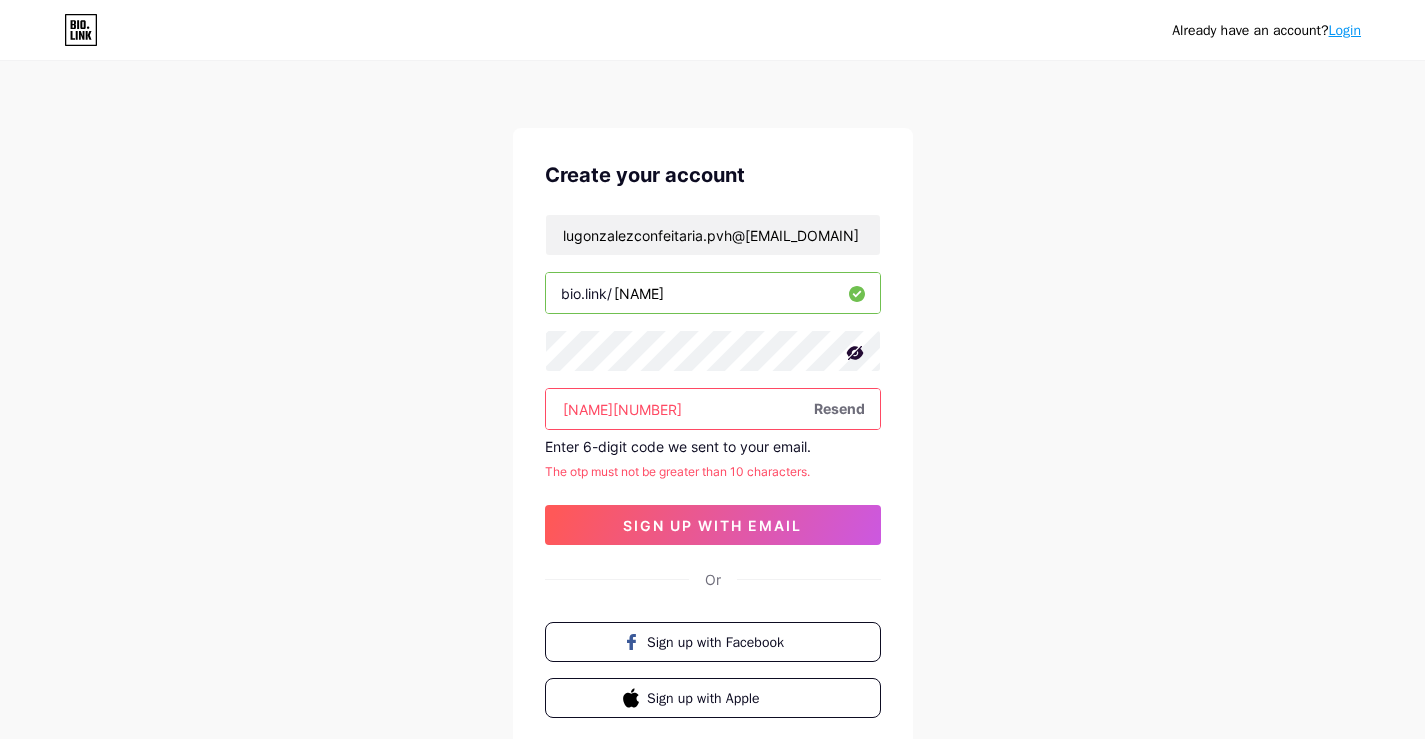 type 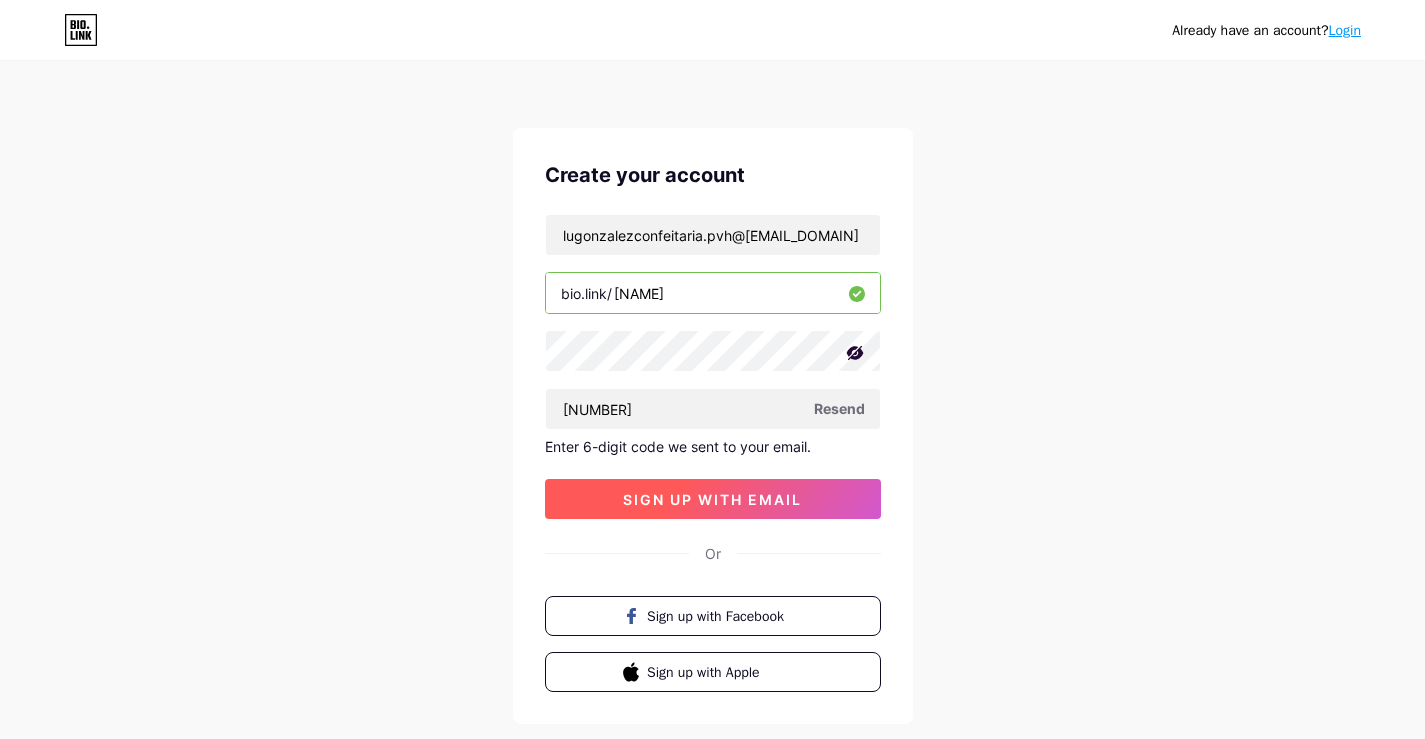 click on "sign up with email" at bounding box center [712, 499] 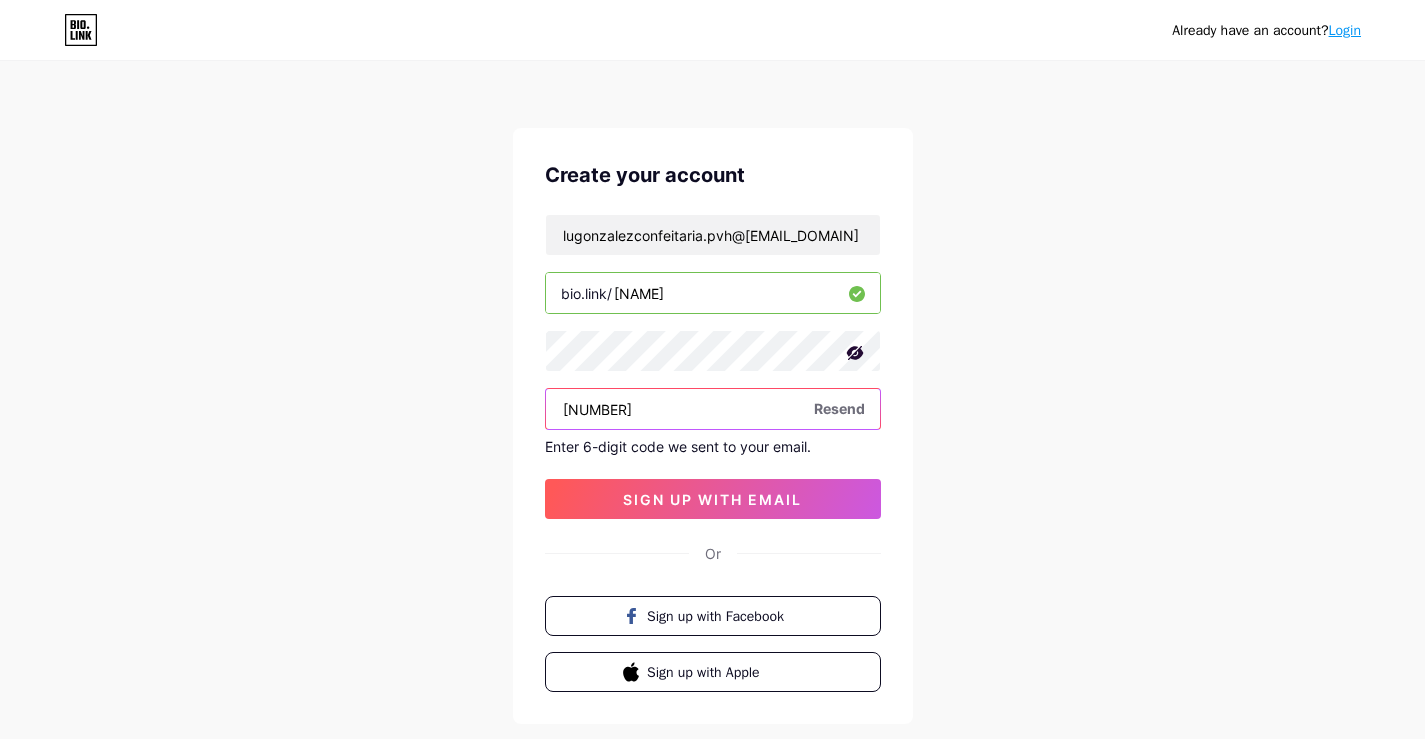 click on "060213" at bounding box center [713, 409] 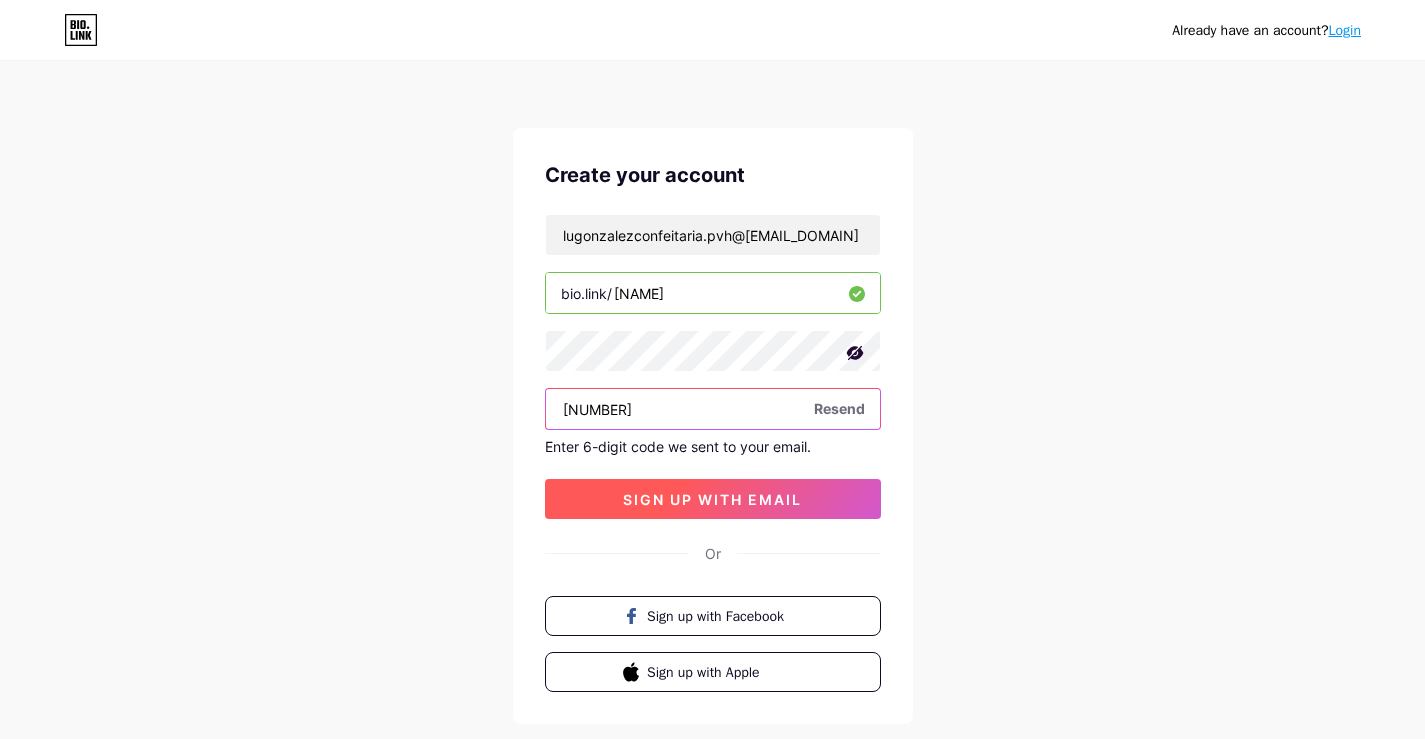 type on "0602132025" 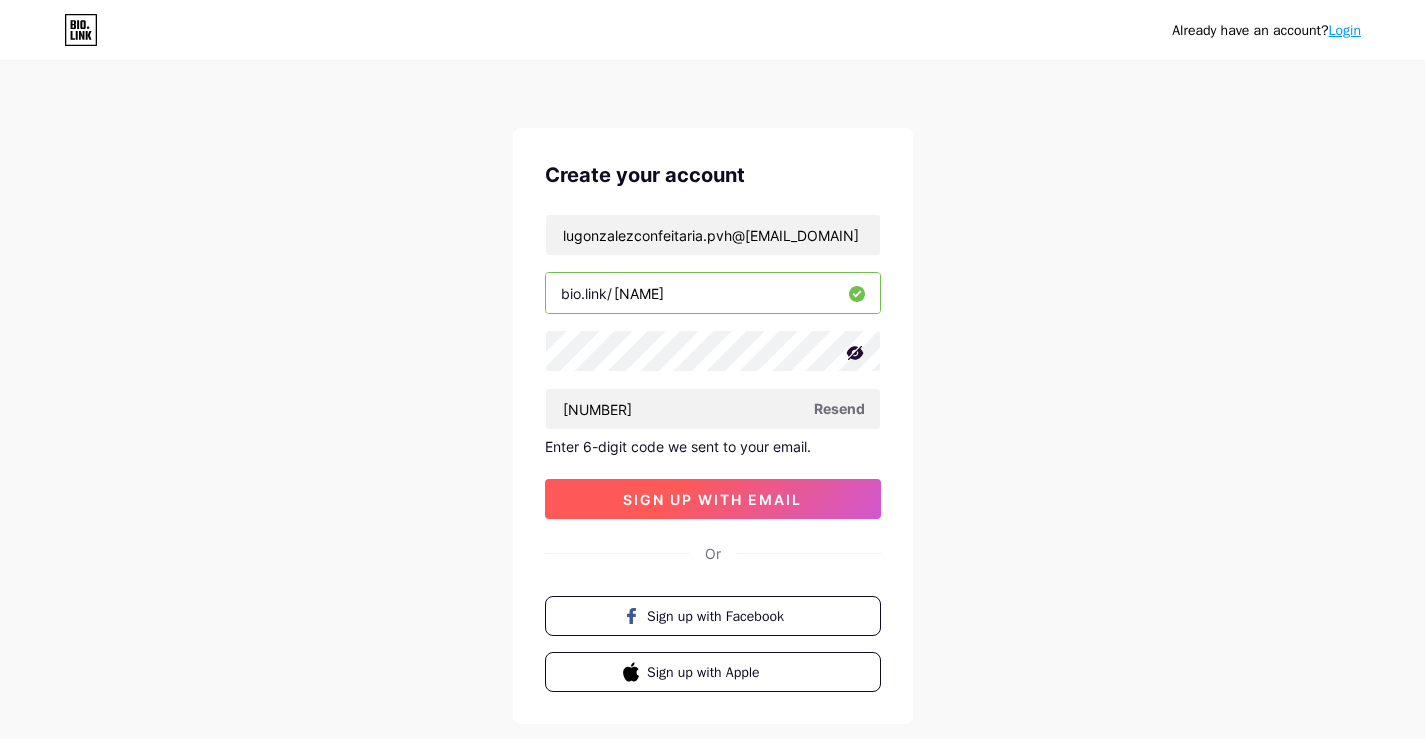 click on "sign up with email" at bounding box center [713, 499] 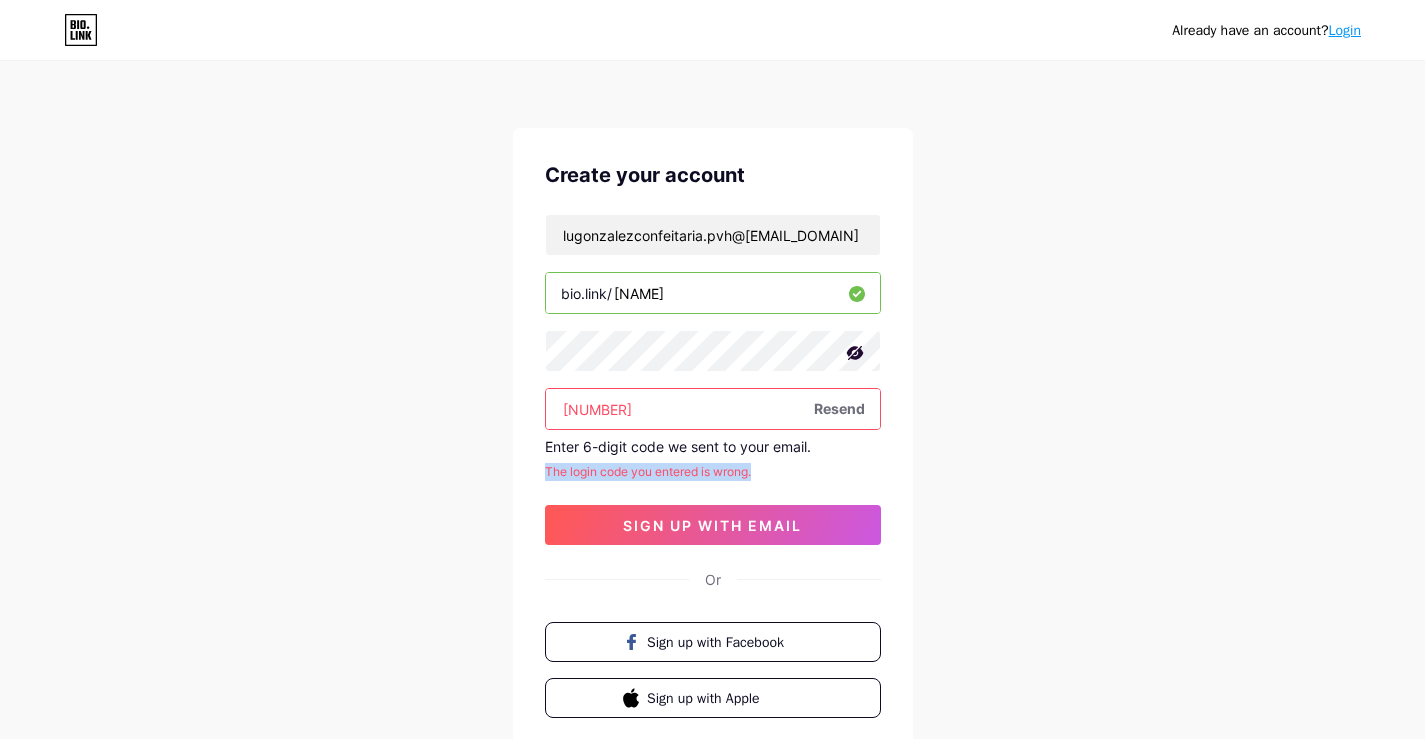 drag, startPoint x: 764, startPoint y: 472, endPoint x: 544, endPoint y: 477, distance: 220.05681 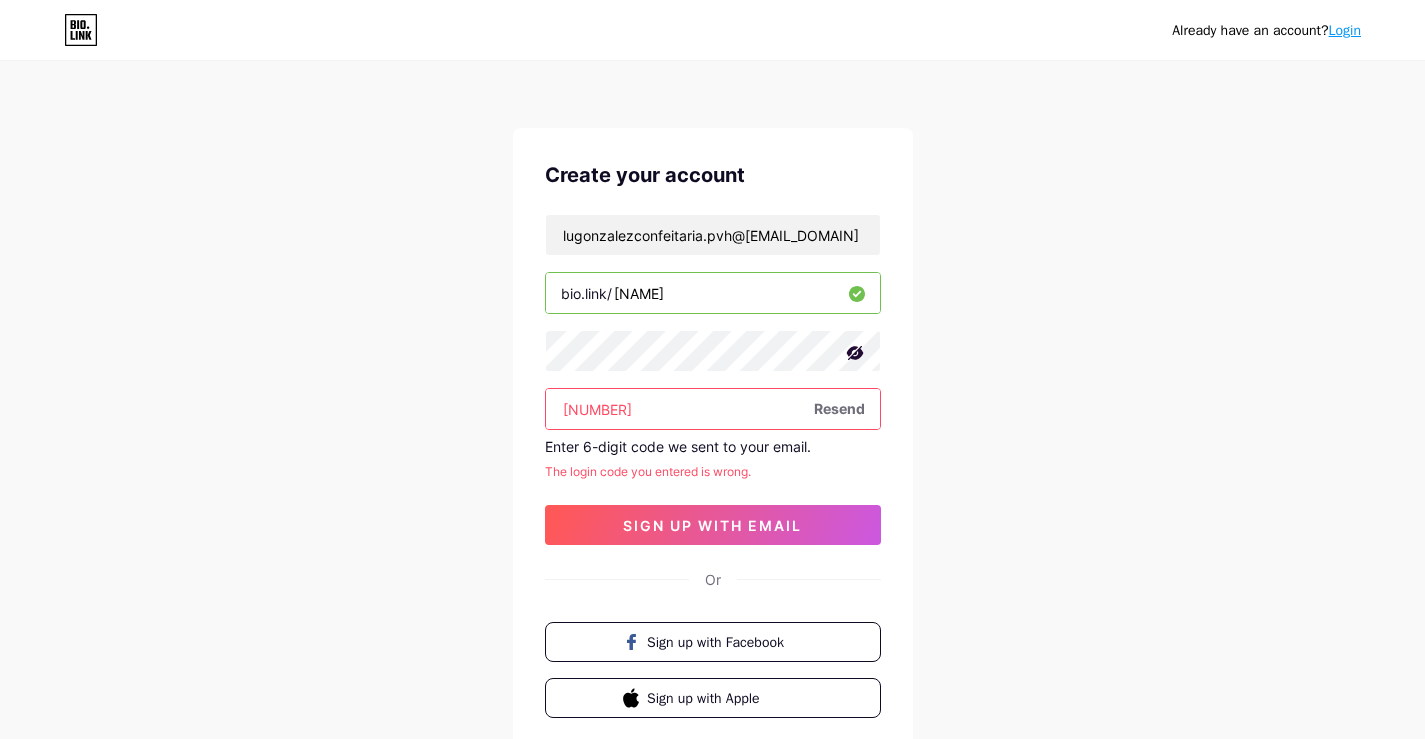 click on "Already have an account?  Login   Create your account     lugonzalezconfeitaria.pvh@gmail.com     bio.link/   lugonzalezconf               0602132025   Resend     Enter 6-digit code we sent to your email.   The login code you entered is wrong.       sign up with email         Or       Sign up with Facebook
Sign up with Apple
By signing up, you agree to our  Terms of Service  and  Privacy Policy ." at bounding box center [712, 437] 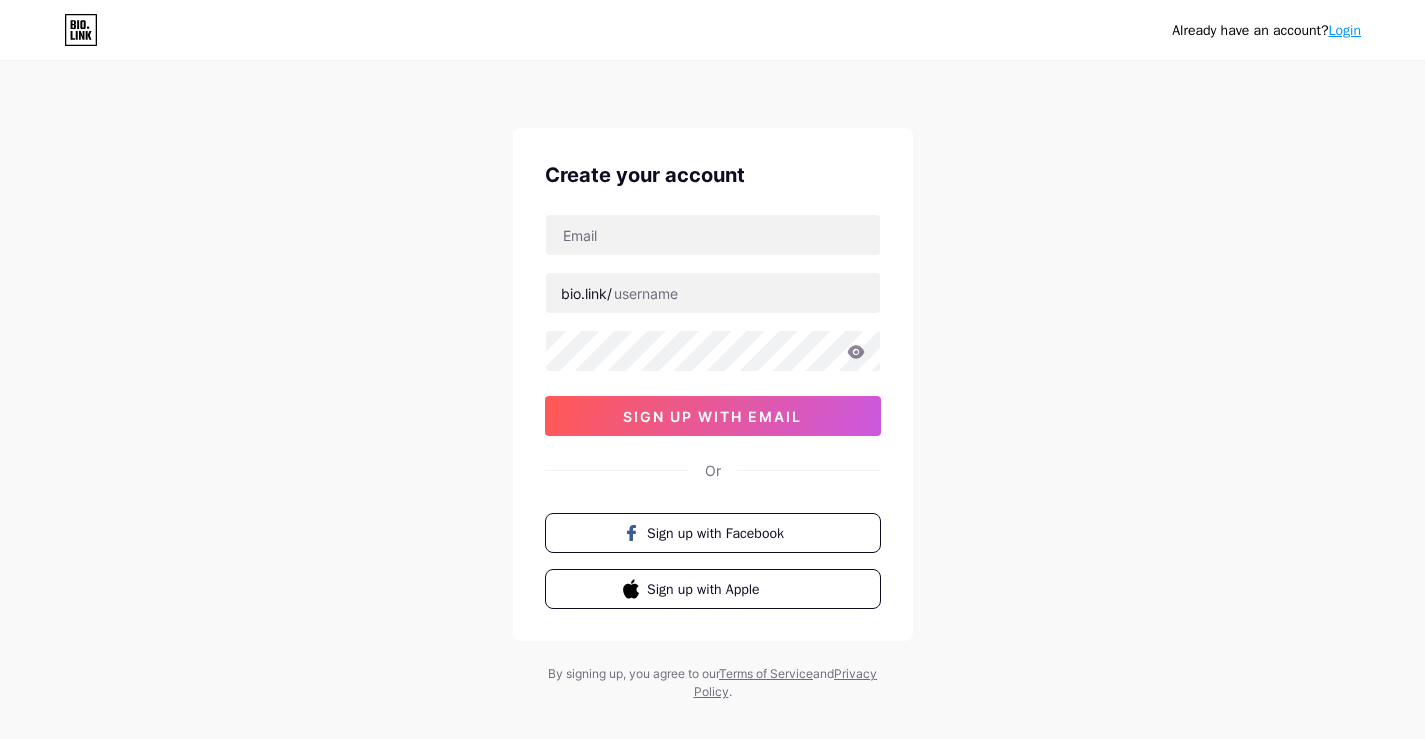 scroll, scrollTop: 0, scrollLeft: 0, axis: both 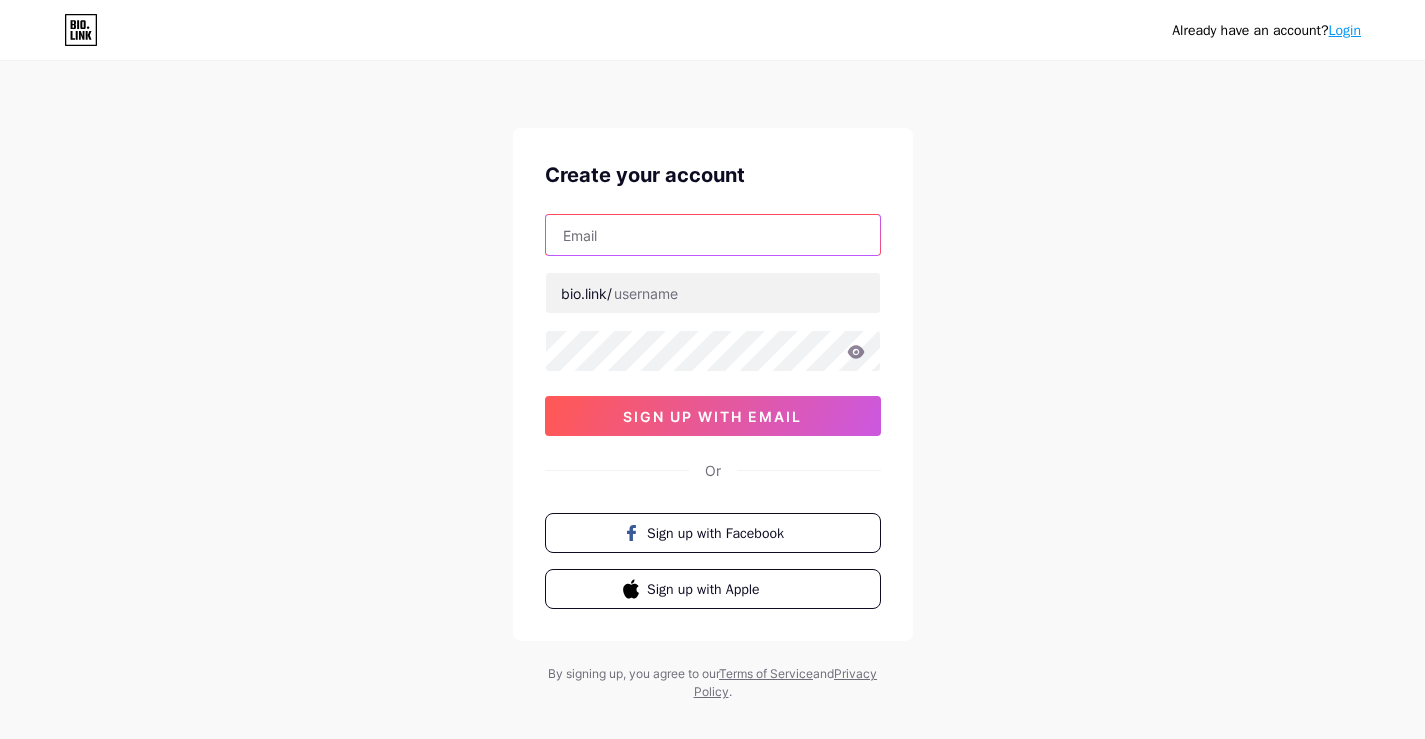 click at bounding box center [713, 235] 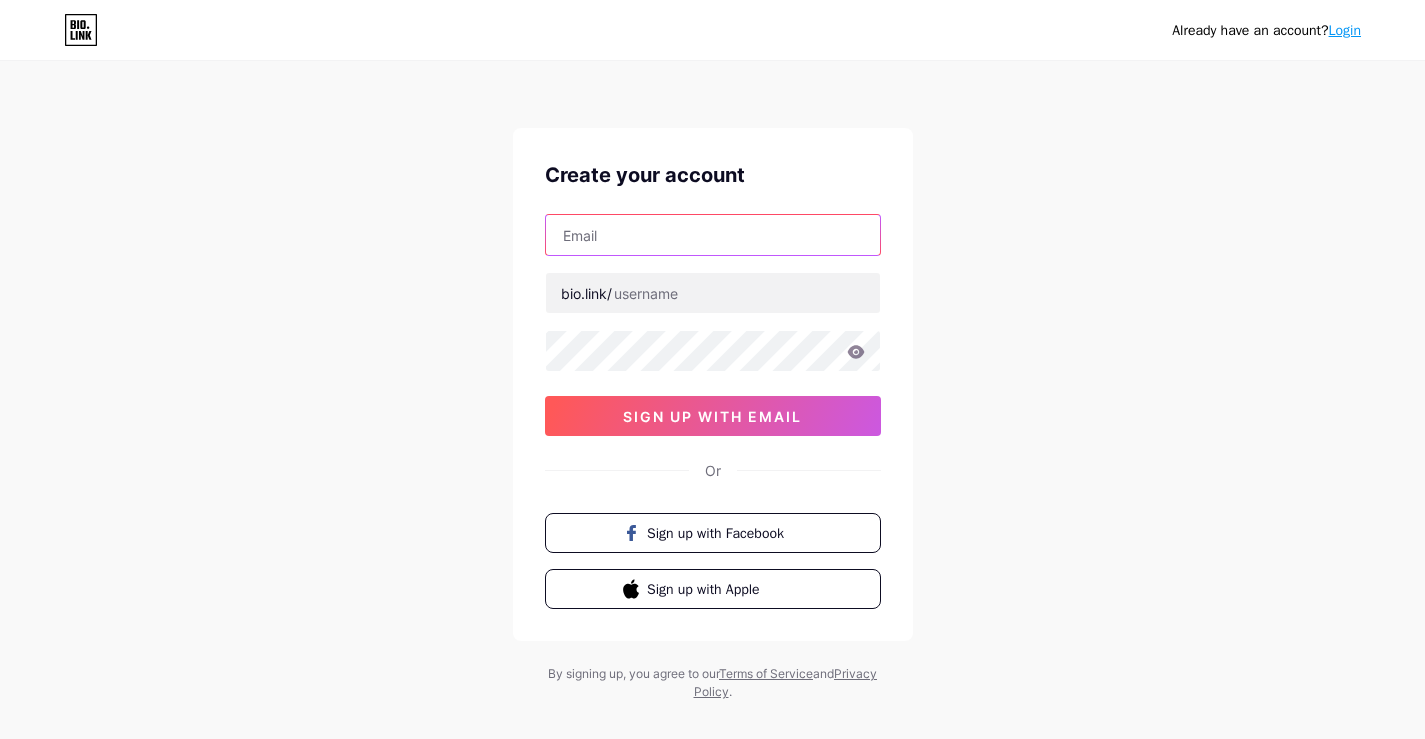 type on "lugonzalezconfeitaria.pvh@[EMAIL_DOMAIN]" 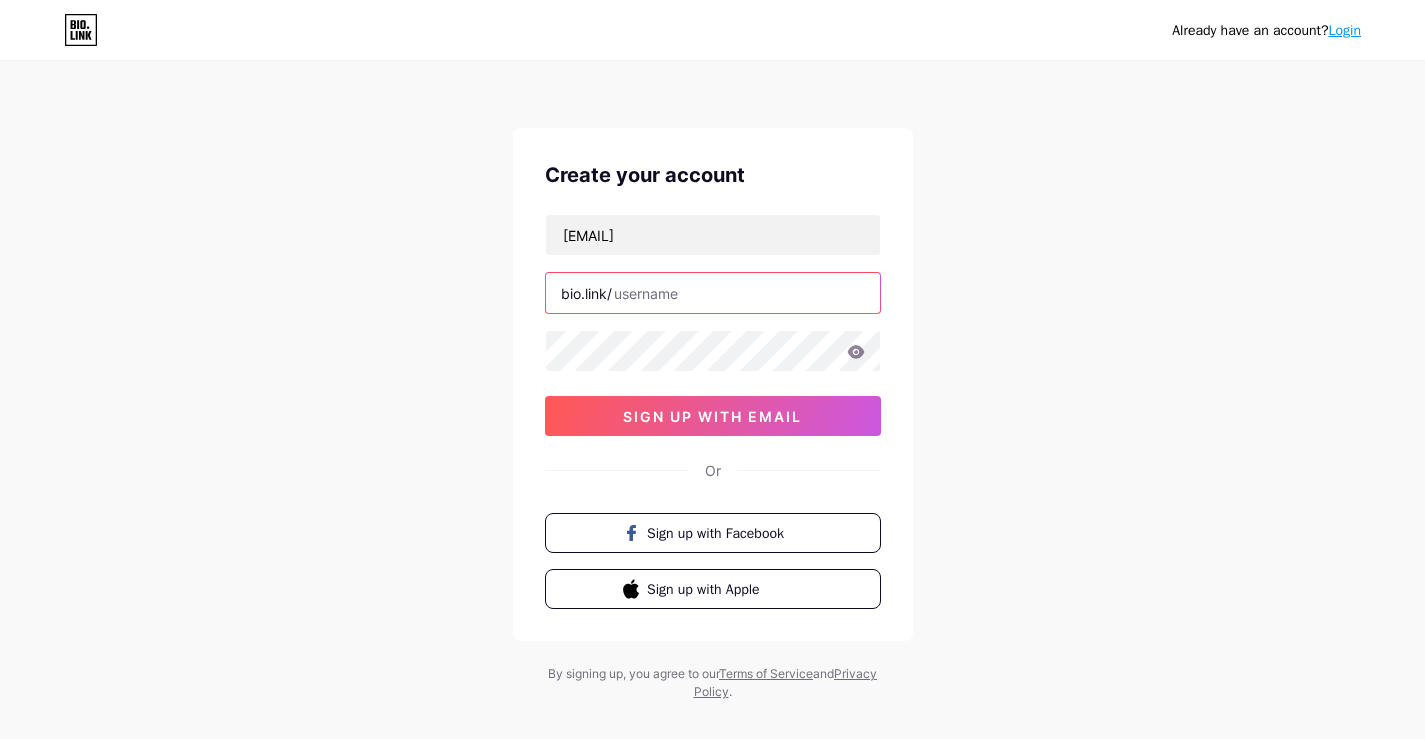 click at bounding box center [713, 293] 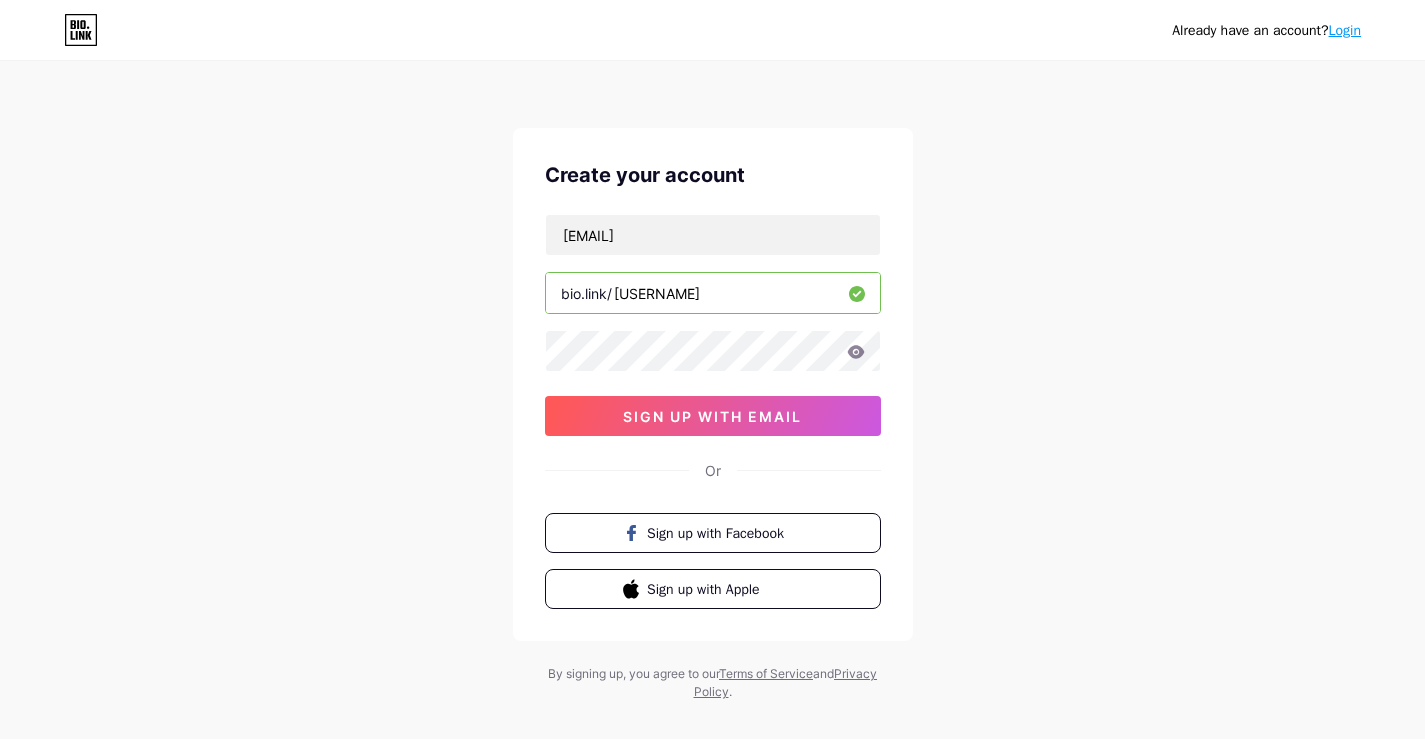 type on "[NAME]" 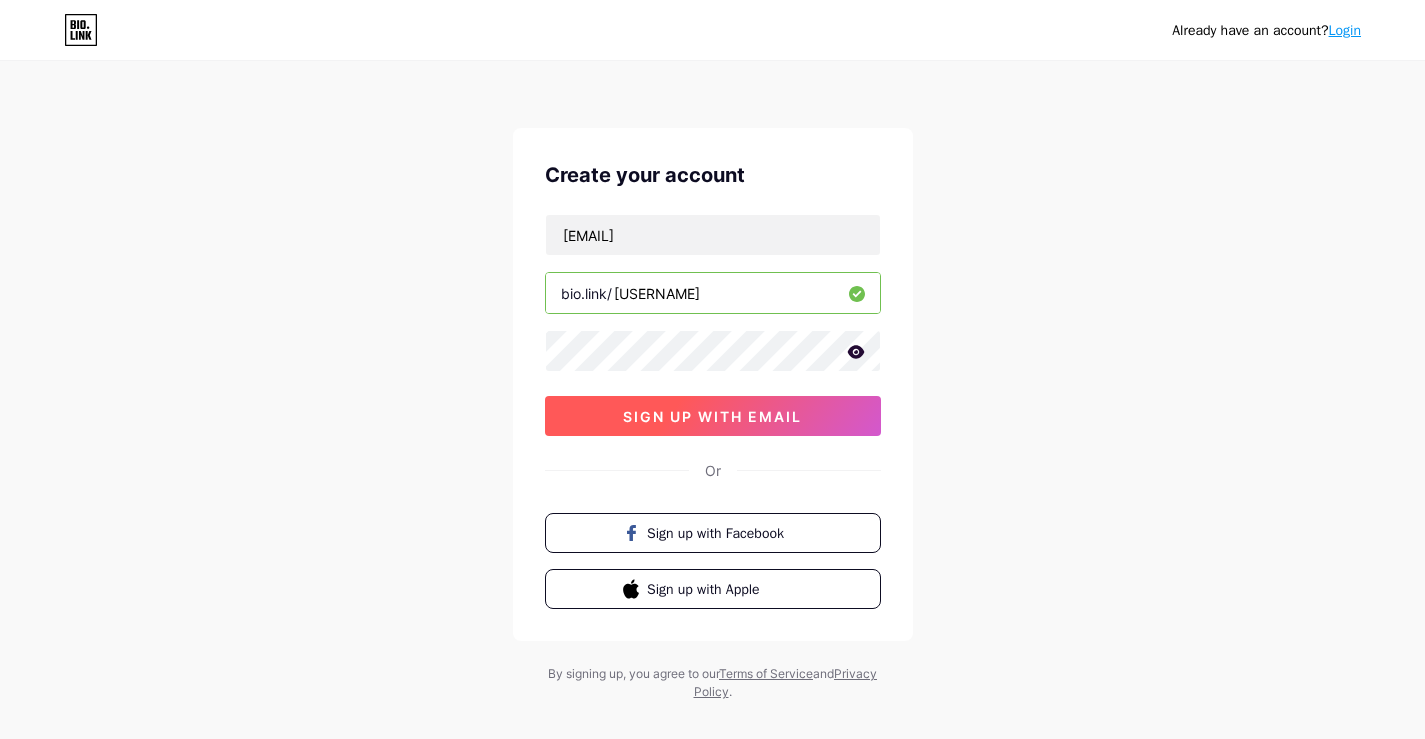 click on "sign up with email" at bounding box center (712, 416) 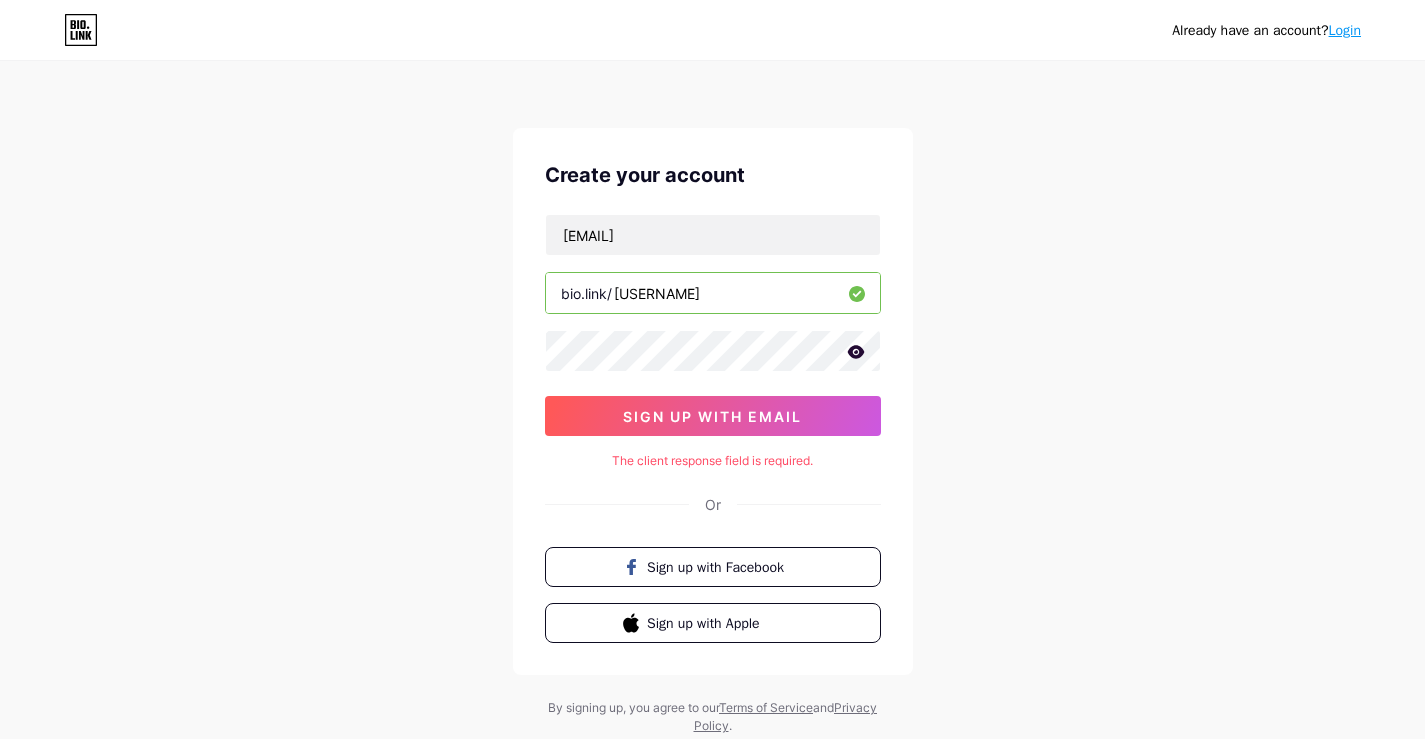 click on "Login" at bounding box center (1345, 30) 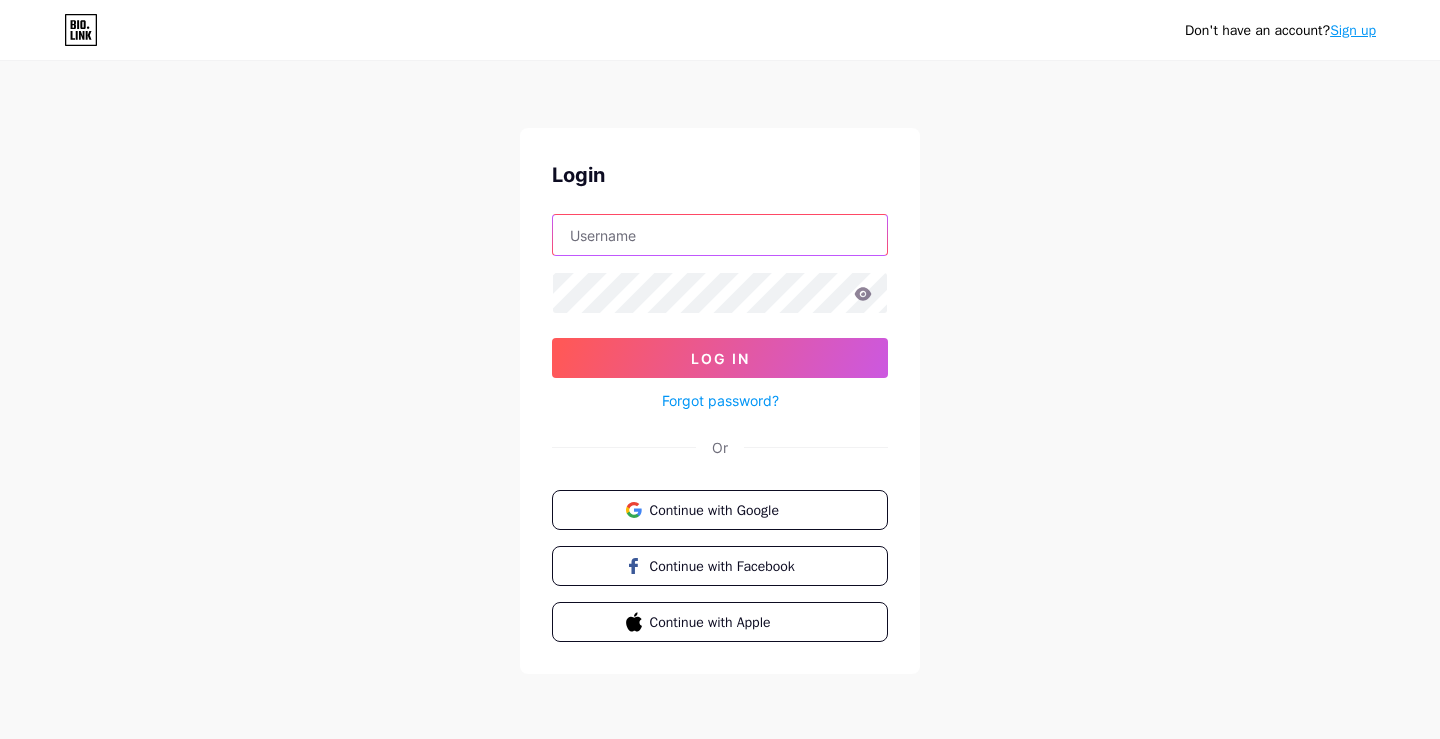 click at bounding box center [720, 235] 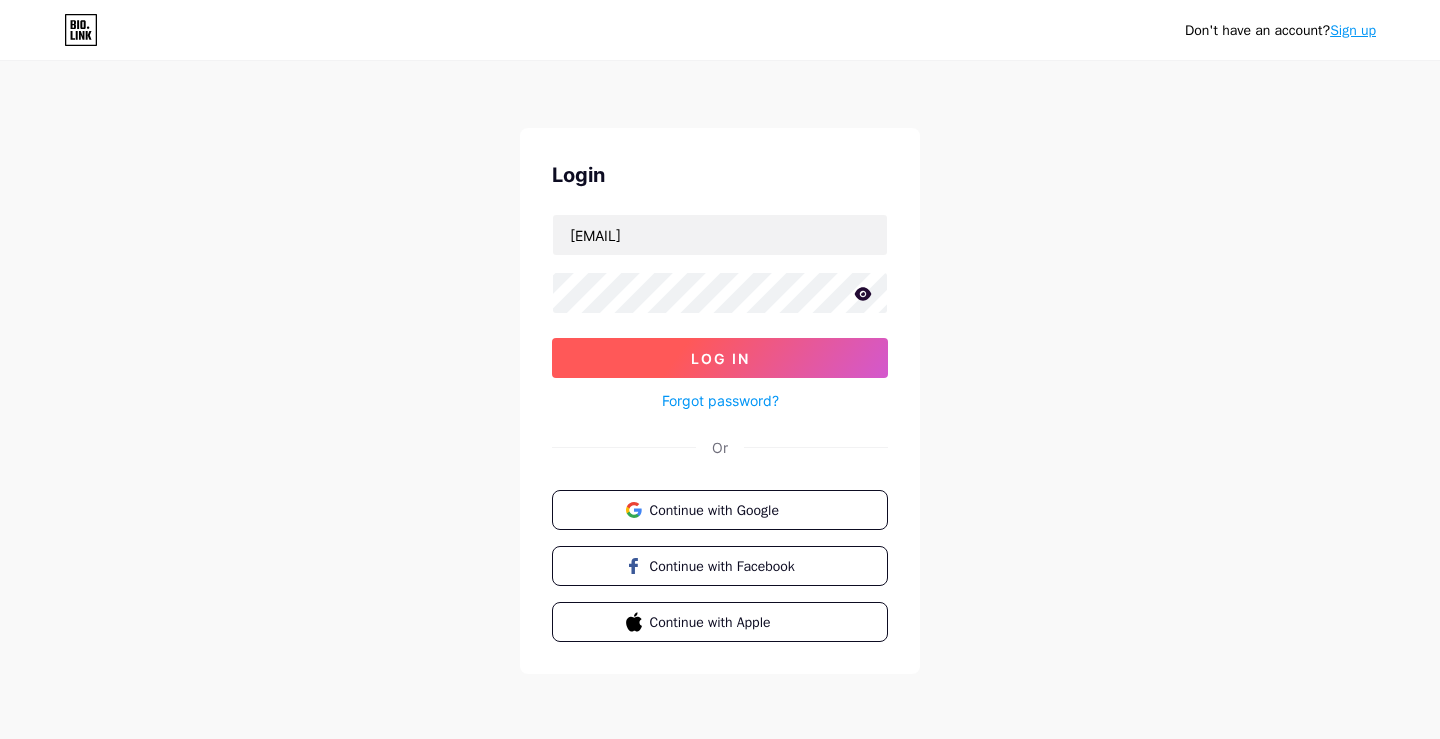 click on "Log In" at bounding box center (720, 358) 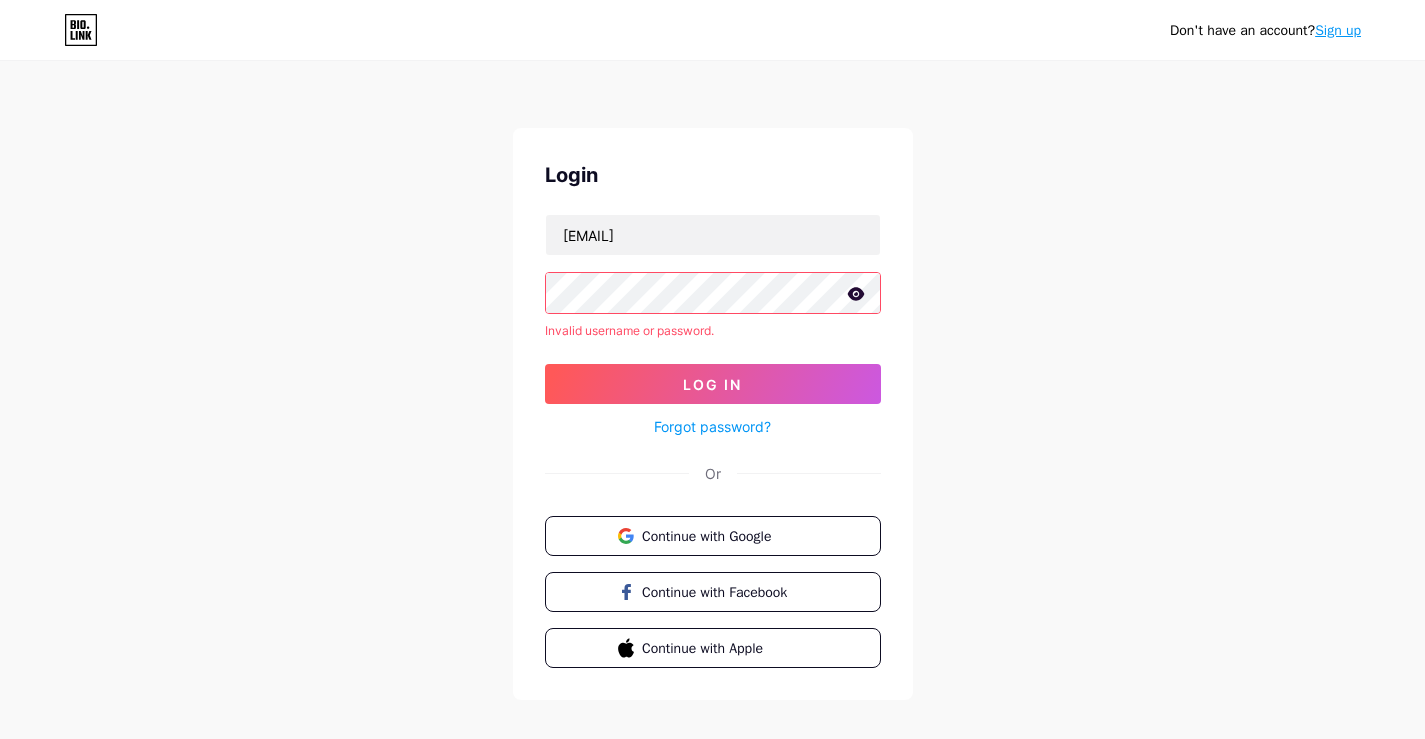 click 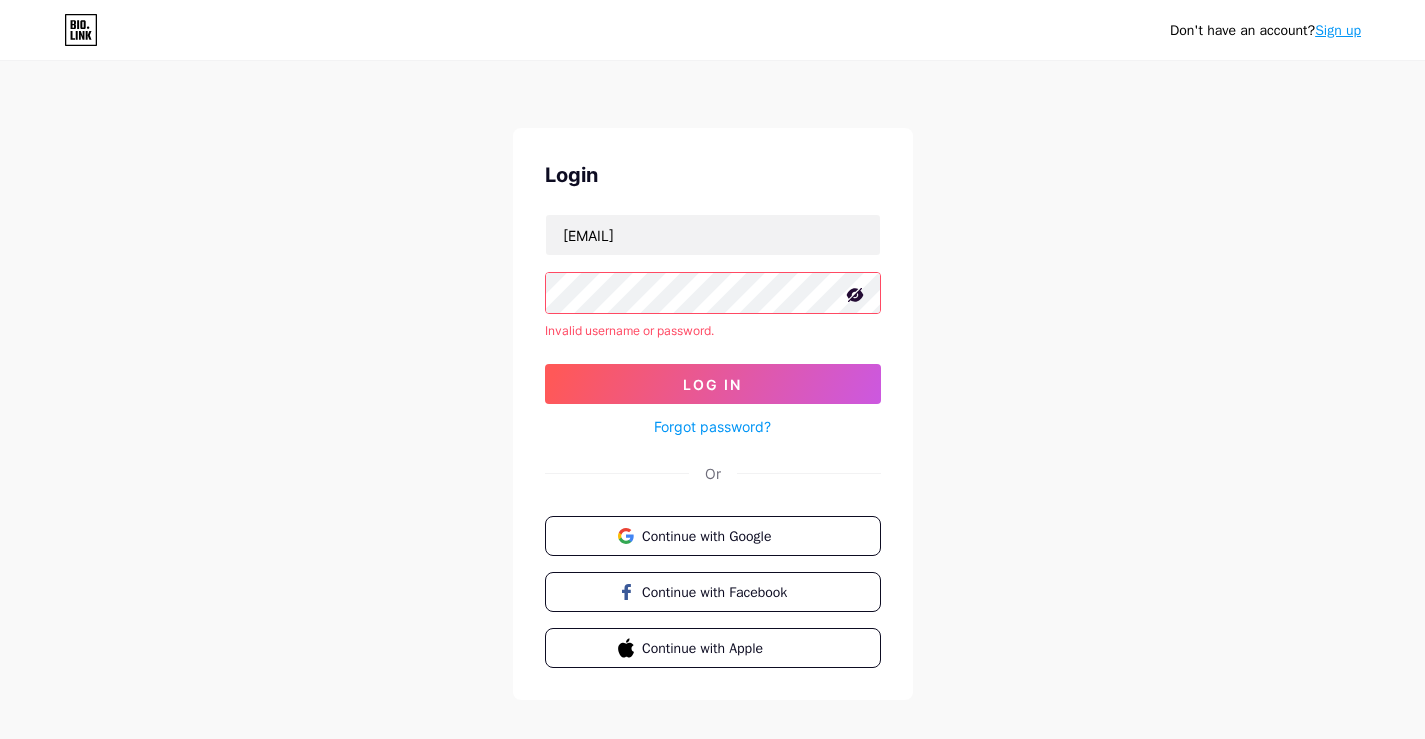 click 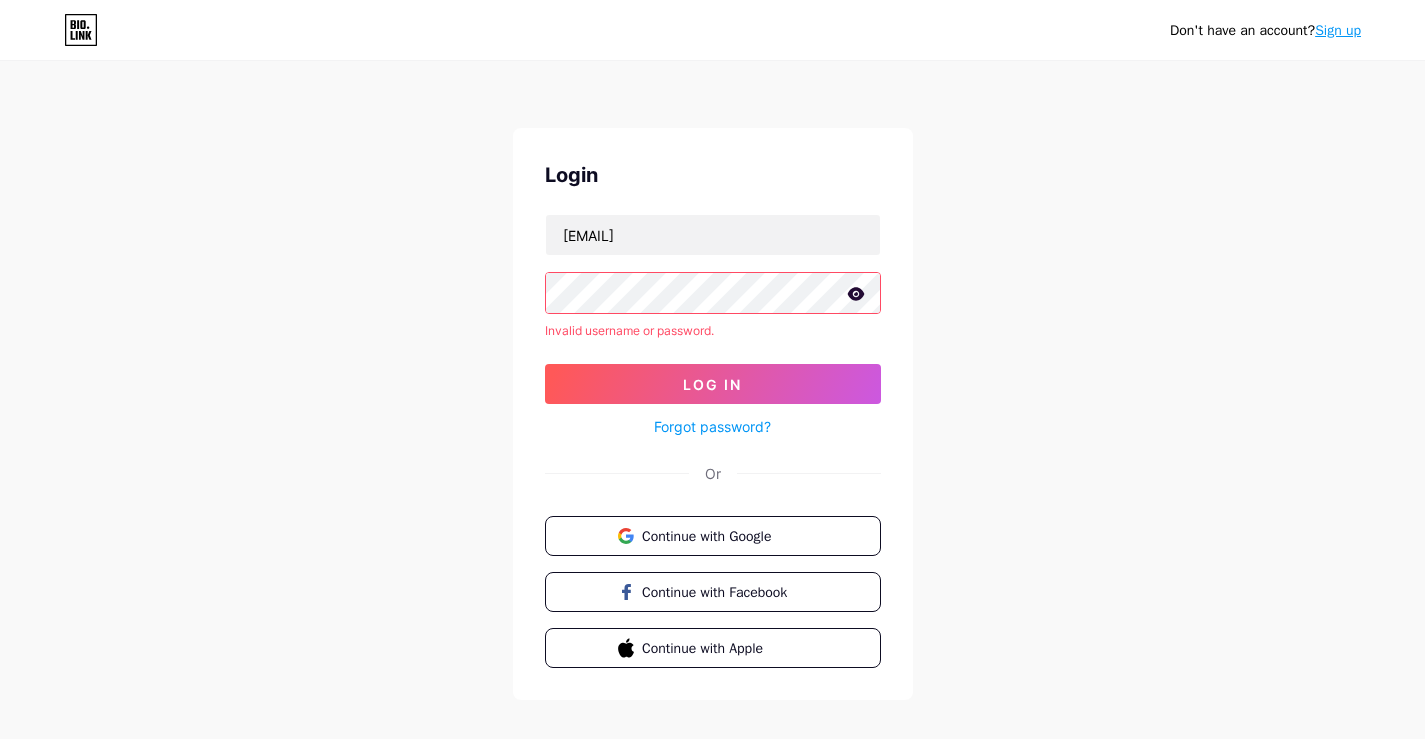 click on "Don't have an account?  Sign up   Login     lugonzalezconfeitaria.pvh@gmail.com           Invalid username or password.     Log In
Forgot password?
Or       Continue with Google     Continue with Facebook
Continue with Apple" at bounding box center [712, 382] 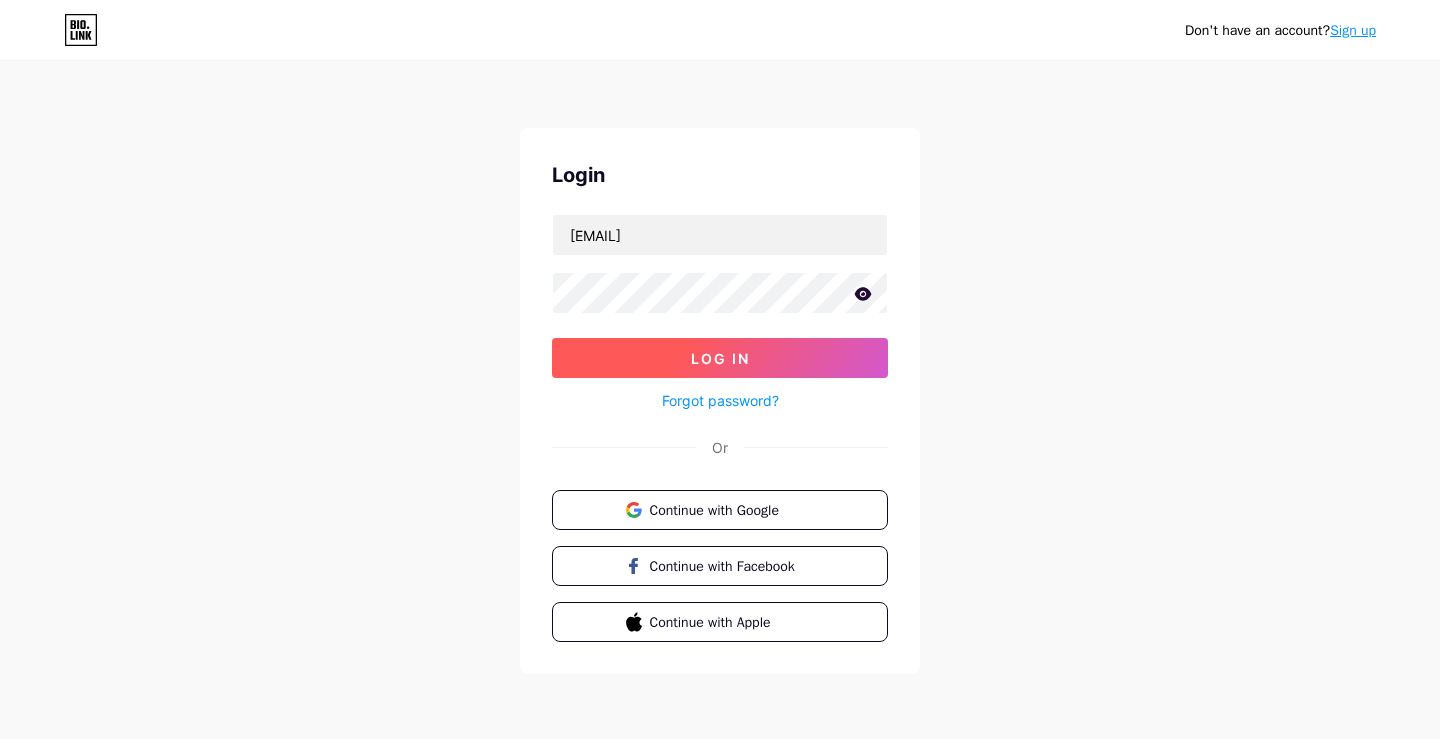 click on "Log In" at bounding box center [720, 358] 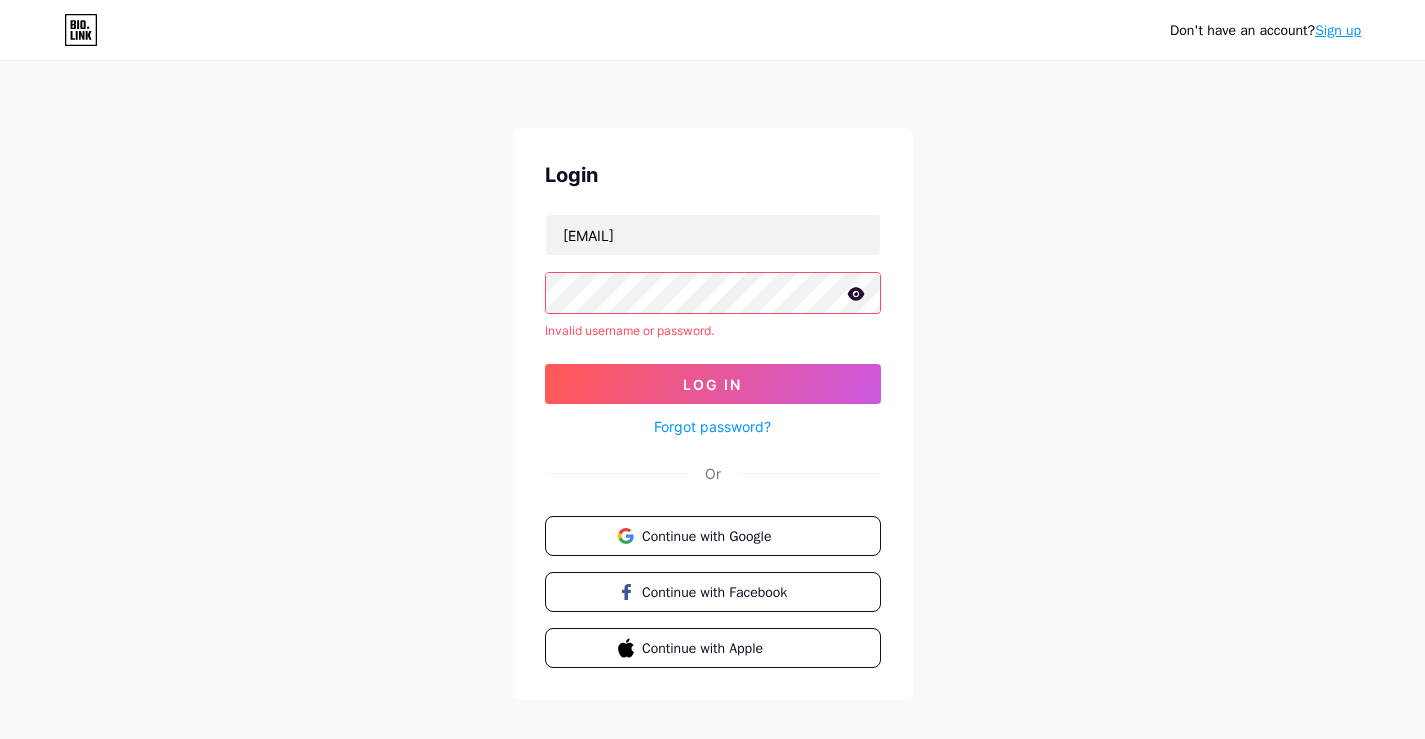 click 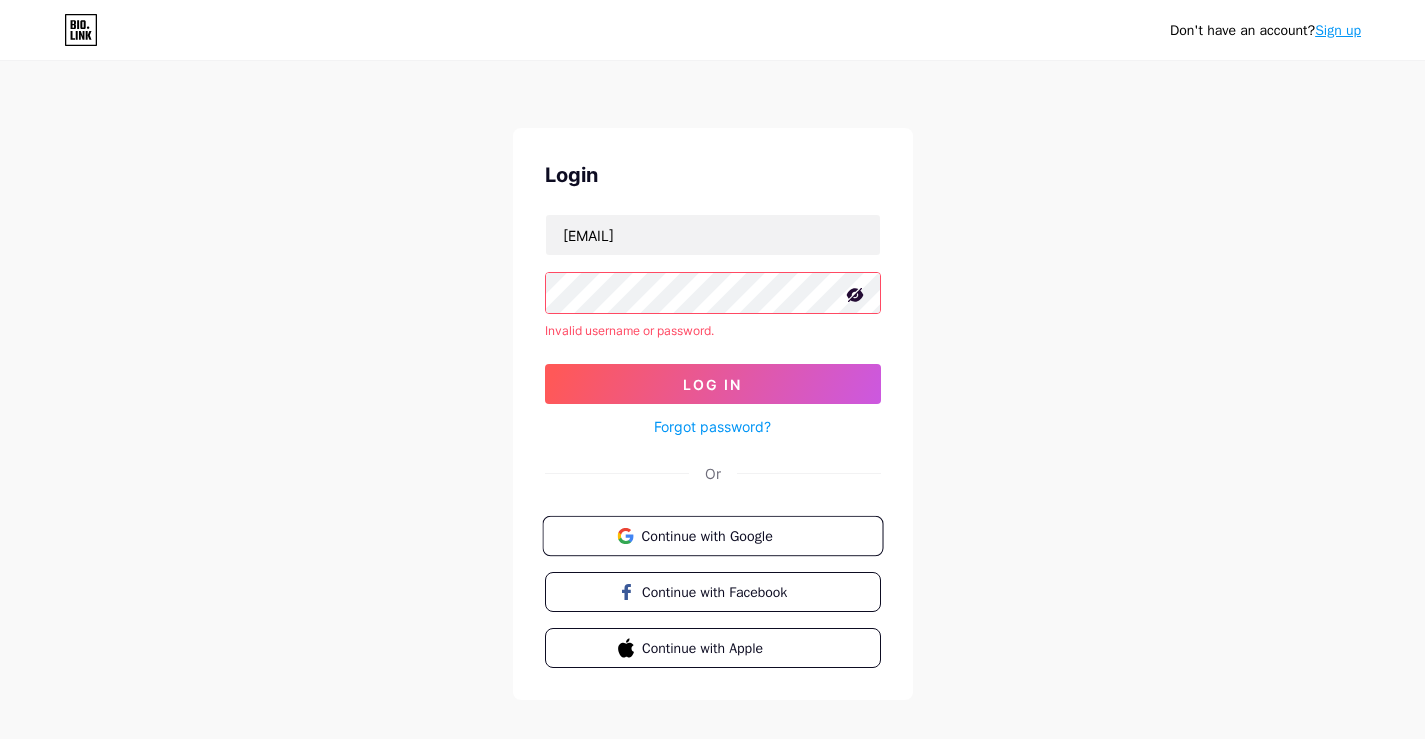 click on "Continue with Google" at bounding box center (724, 535) 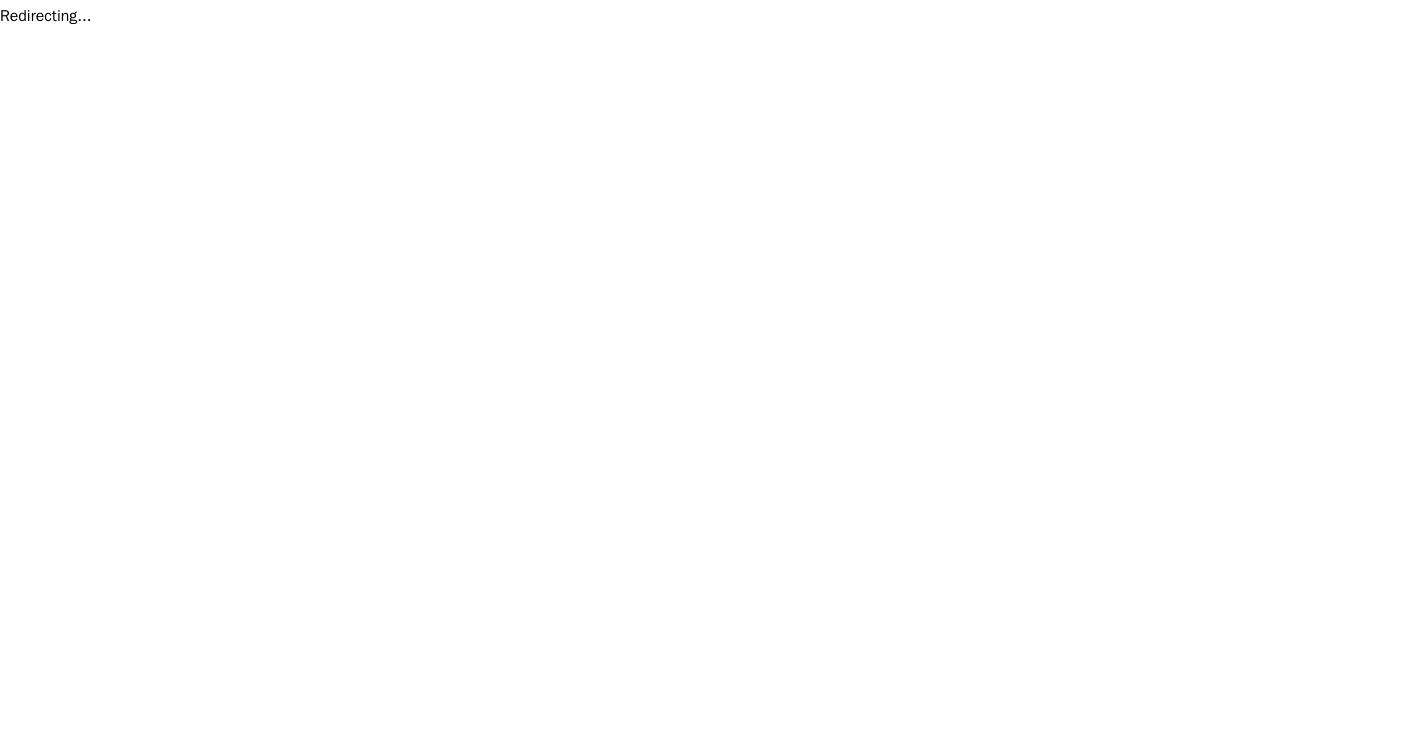 scroll, scrollTop: 0, scrollLeft: 0, axis: both 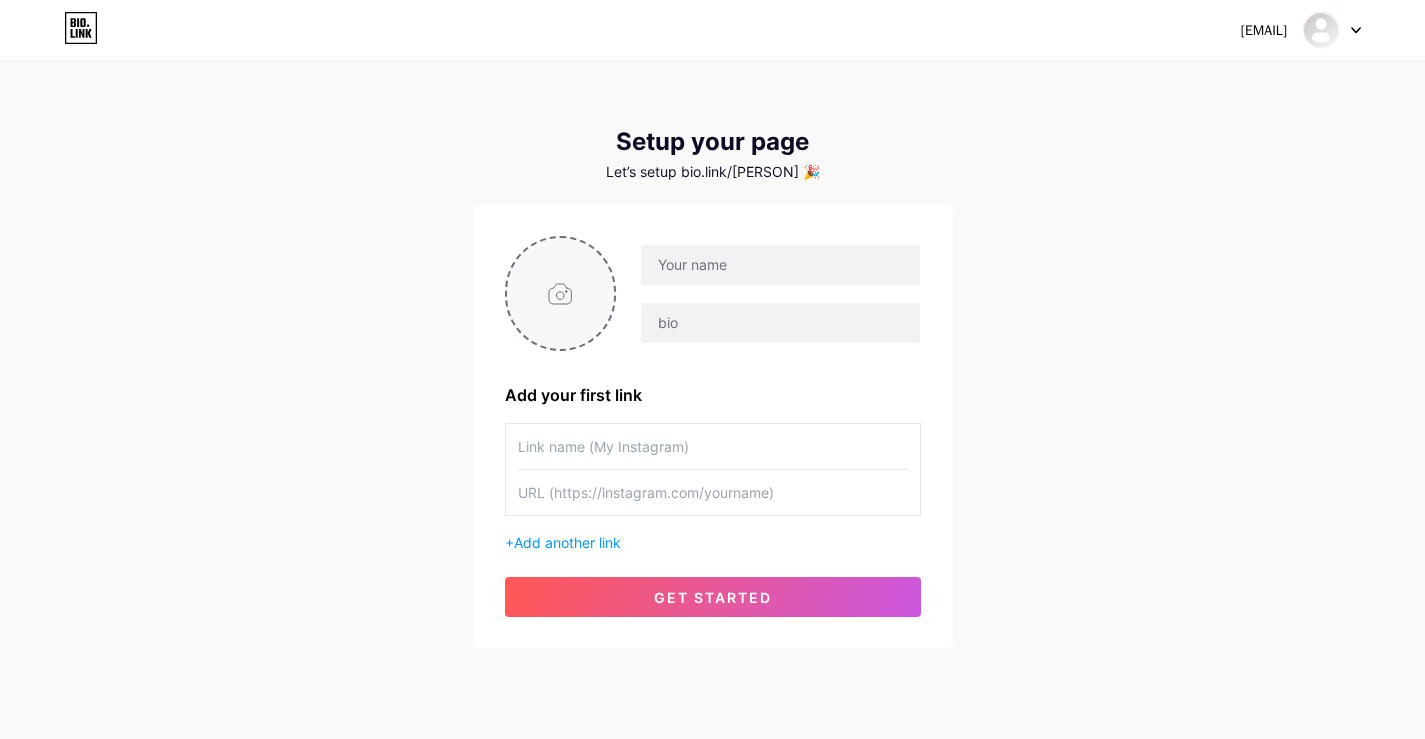 click at bounding box center [561, 293] 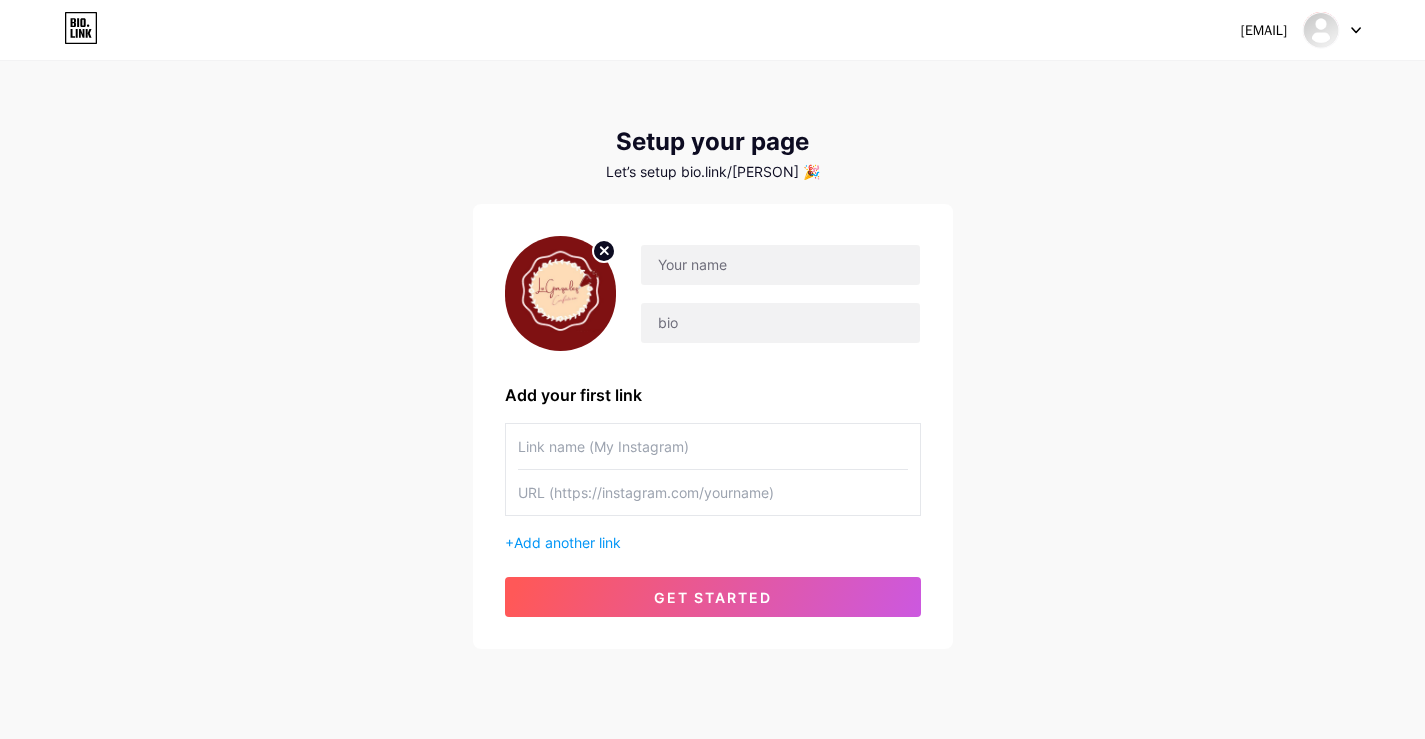 click at bounding box center [561, 293] 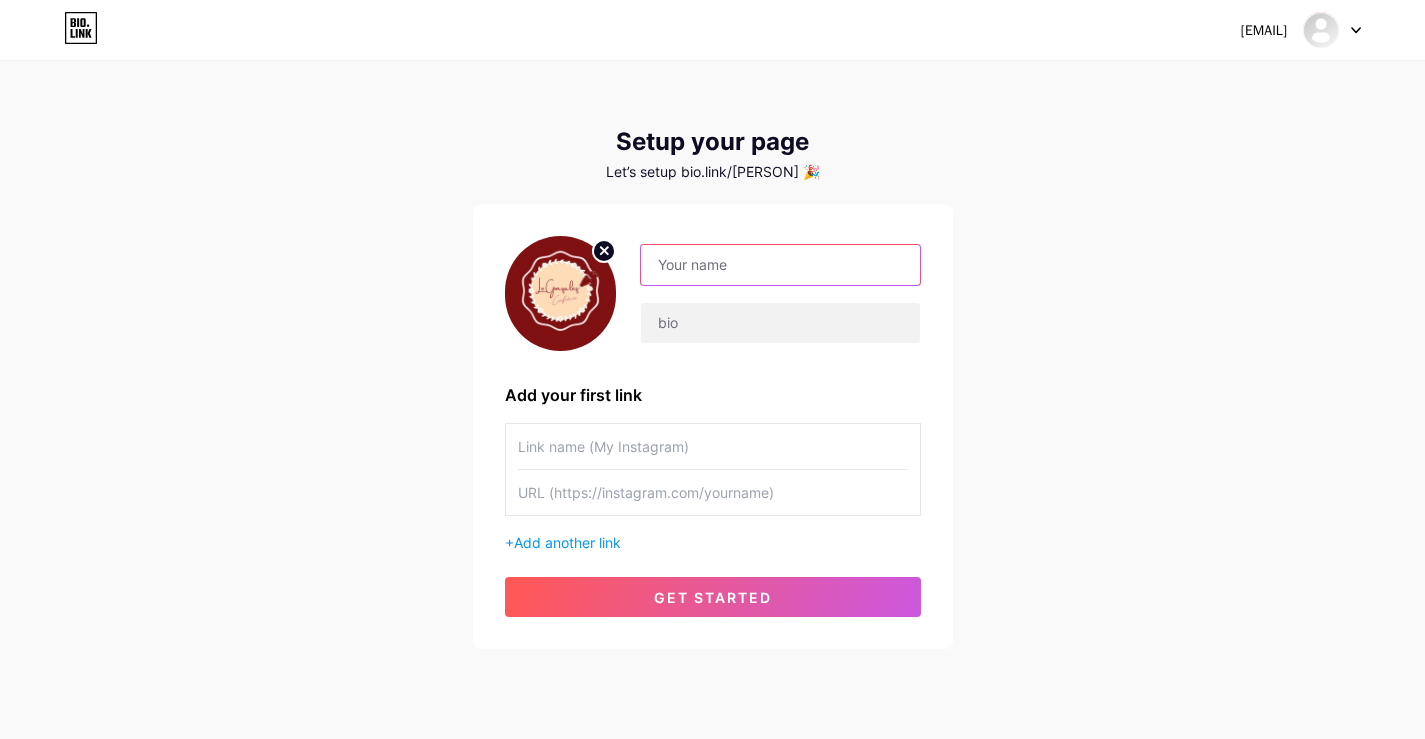 click at bounding box center (780, 265) 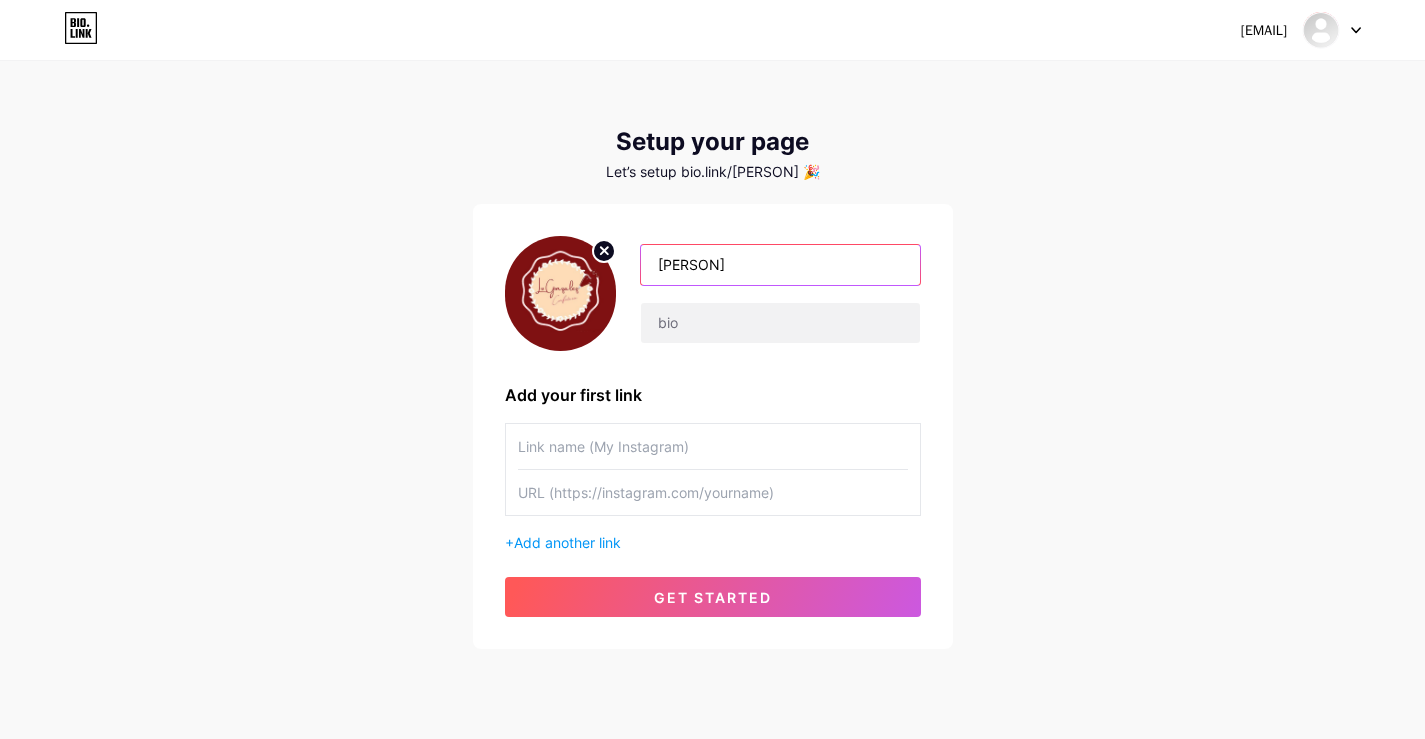 type on "[PERSON]" 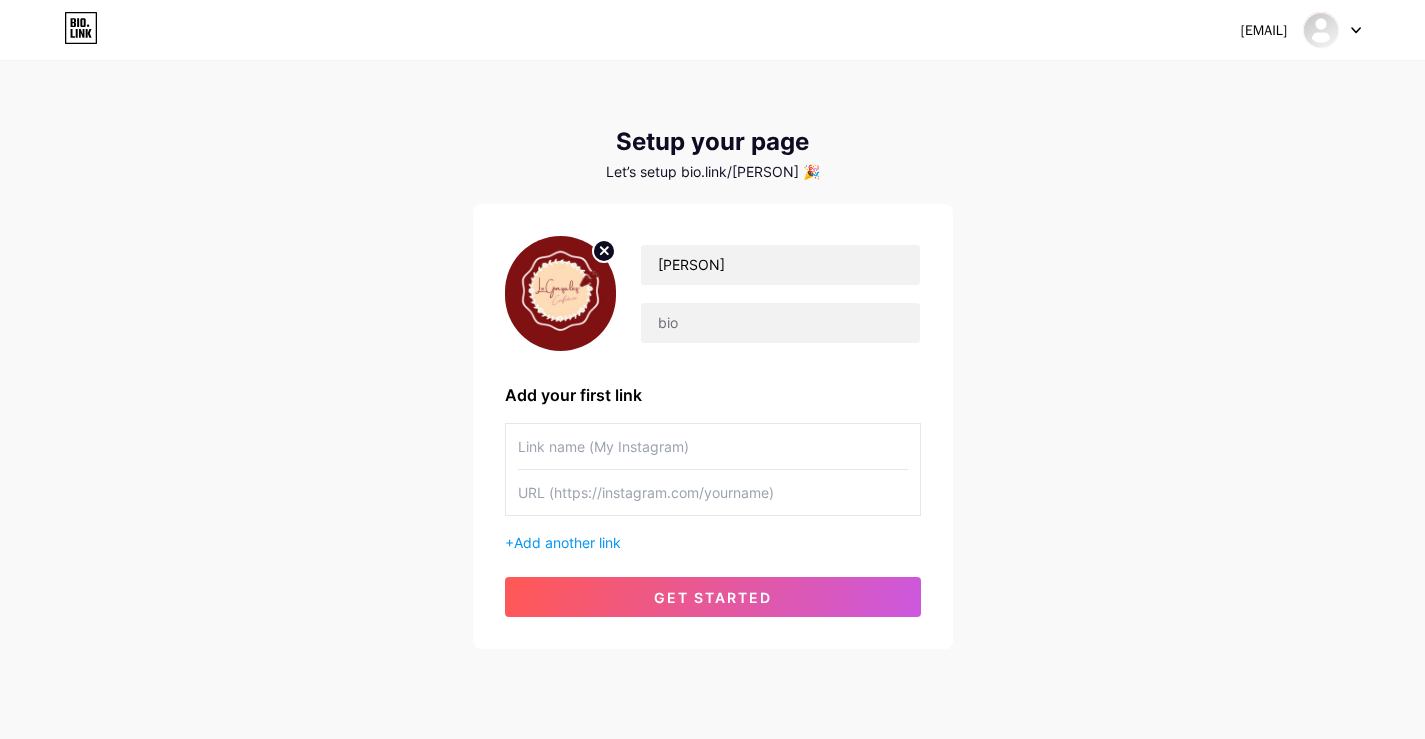 click on "[PERSON]" at bounding box center [768, 294] 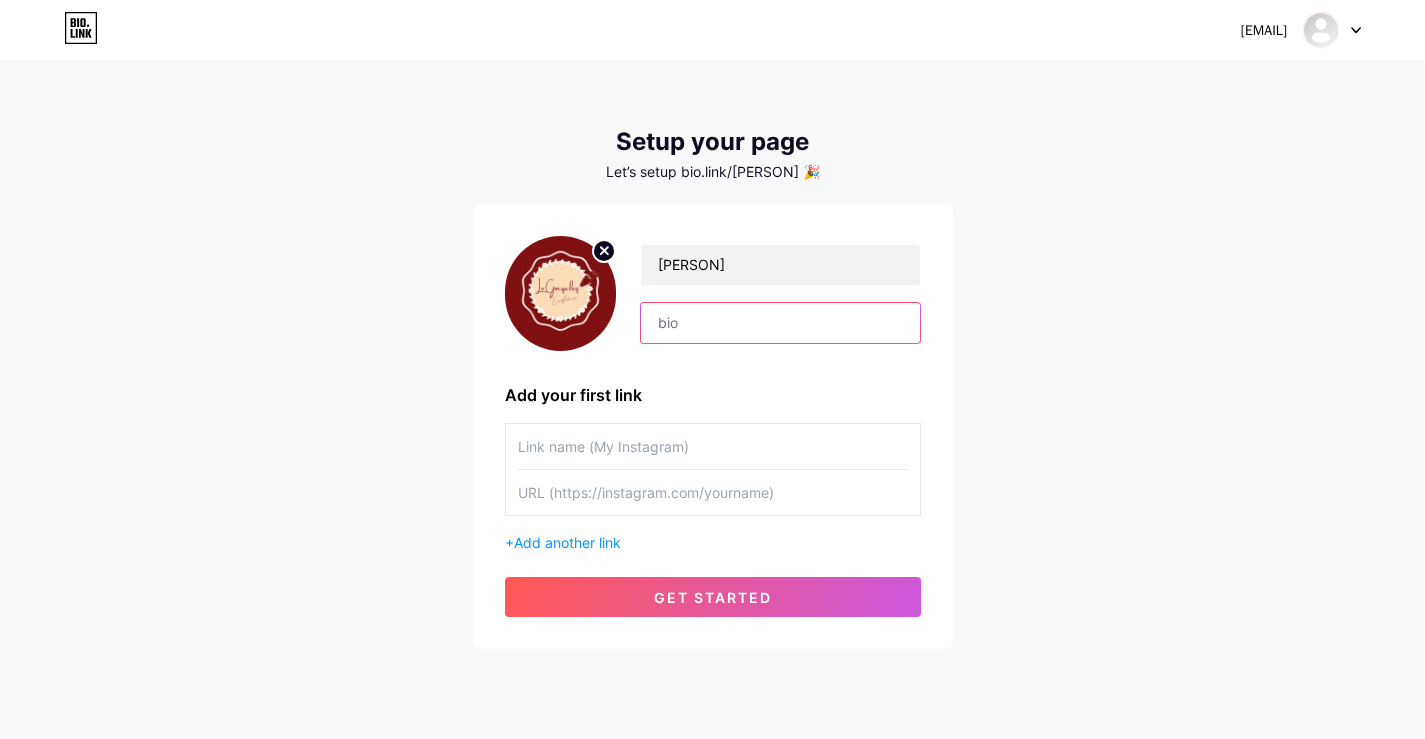 click at bounding box center (780, 323) 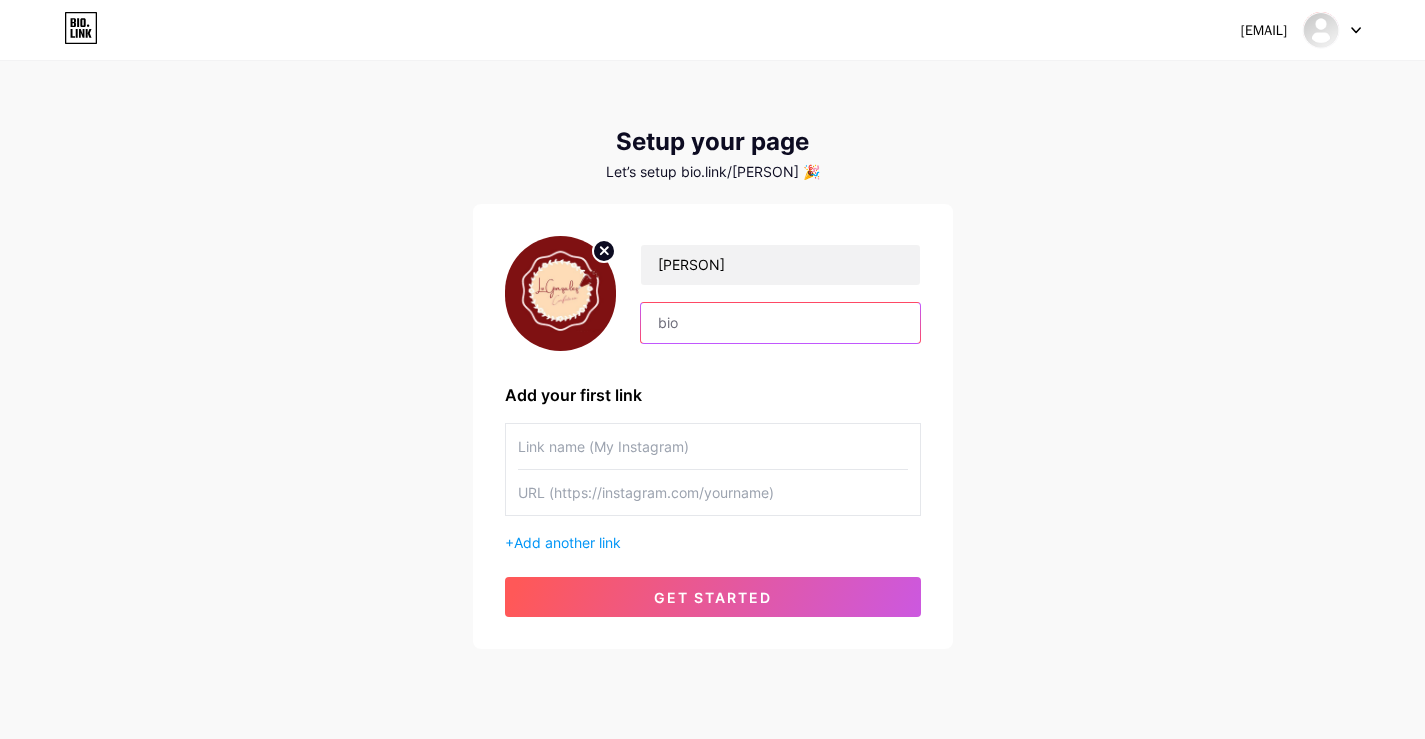 click at bounding box center [780, 323] 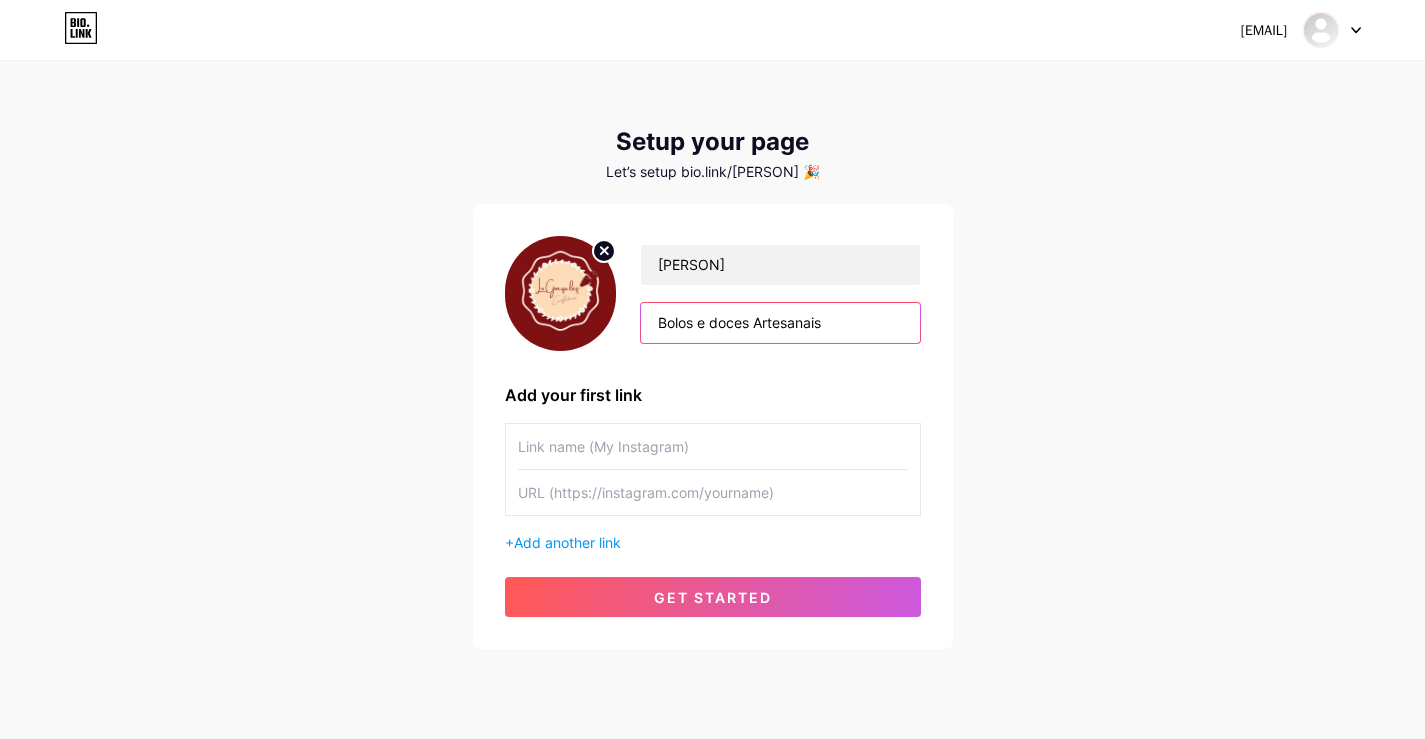 type on "Bolos e doces Artesanais" 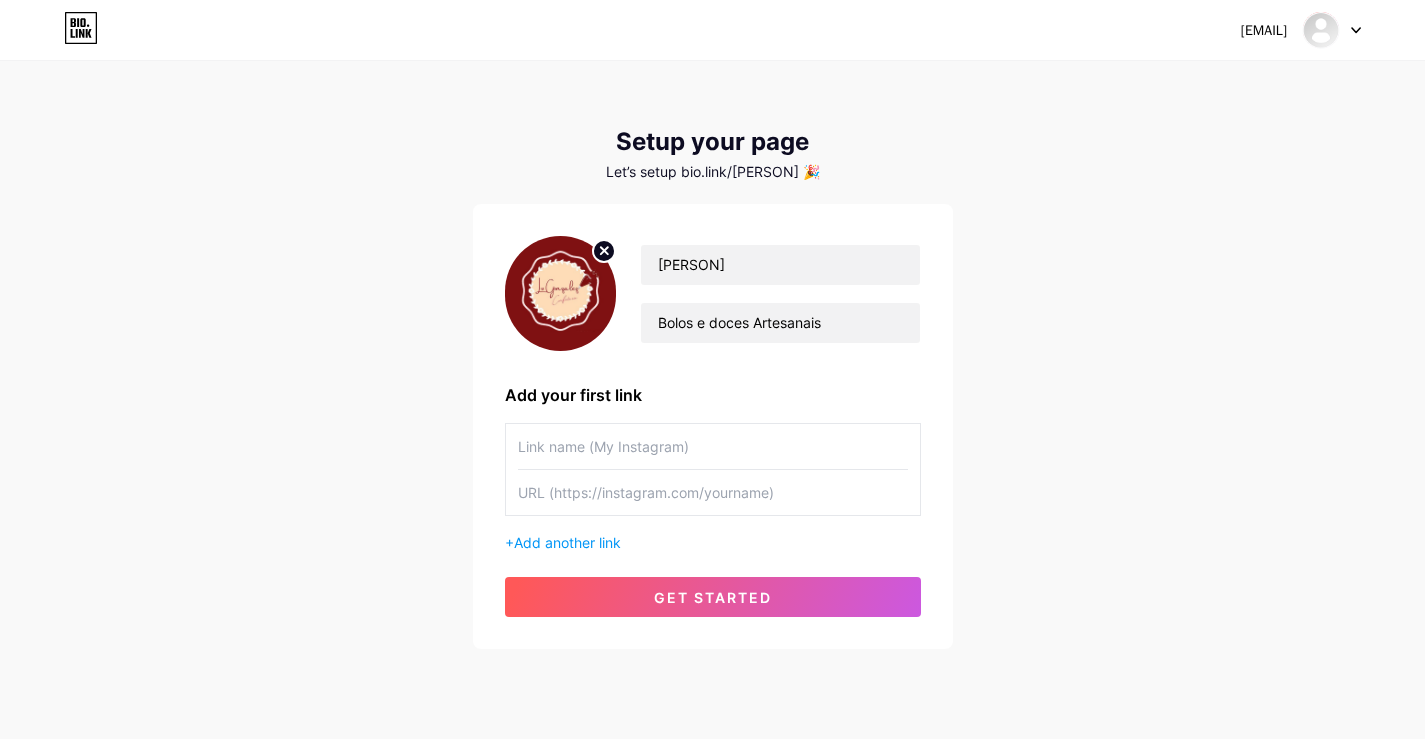 click at bounding box center (713, 446) 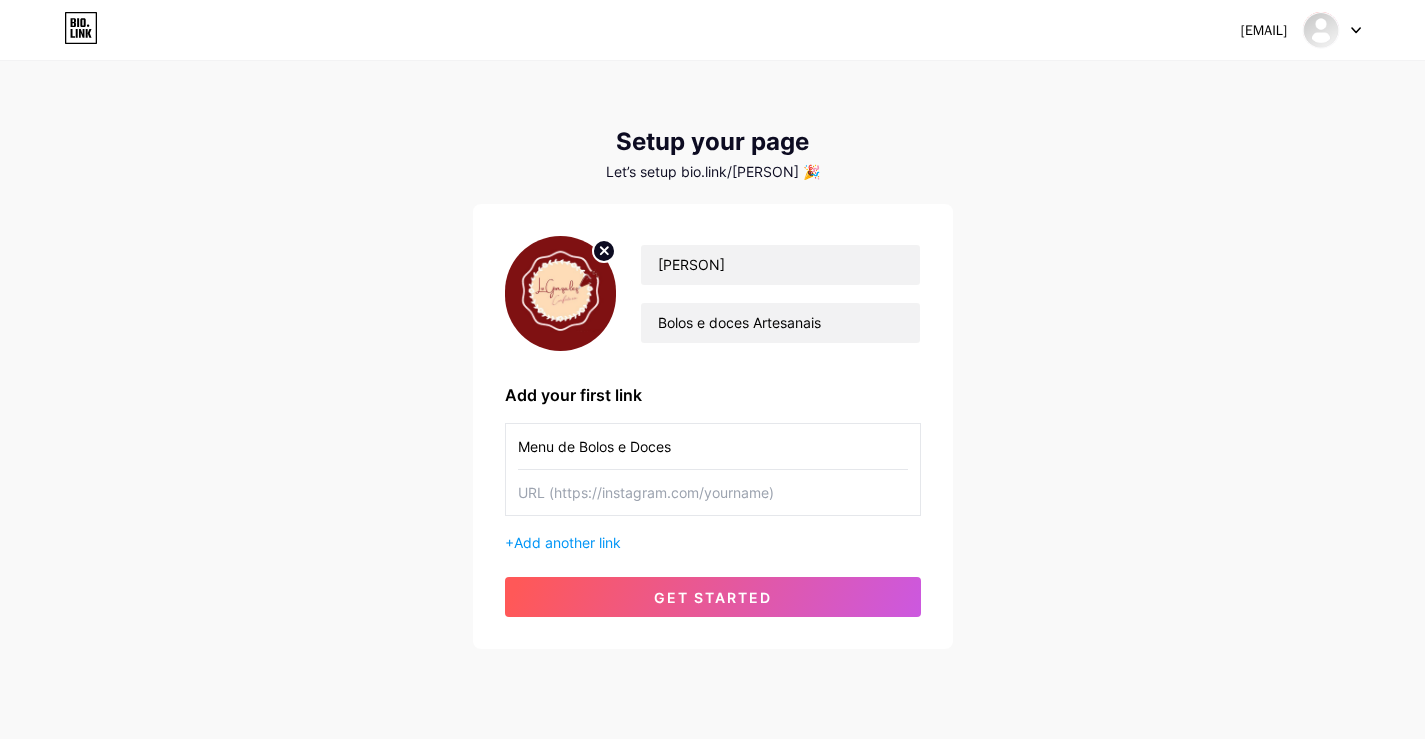 type on "Menu de Bolos e Doces" 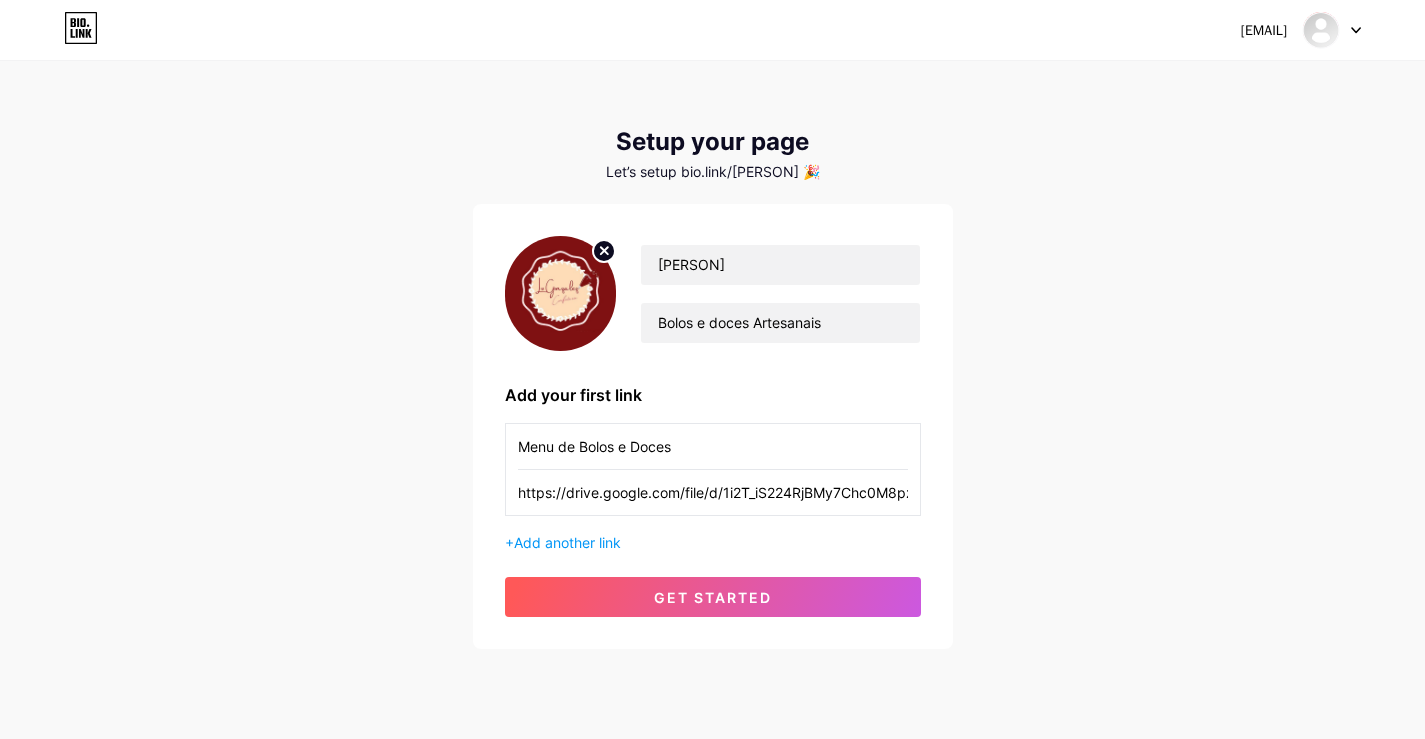 scroll, scrollTop: 0, scrollLeft: 215, axis: horizontal 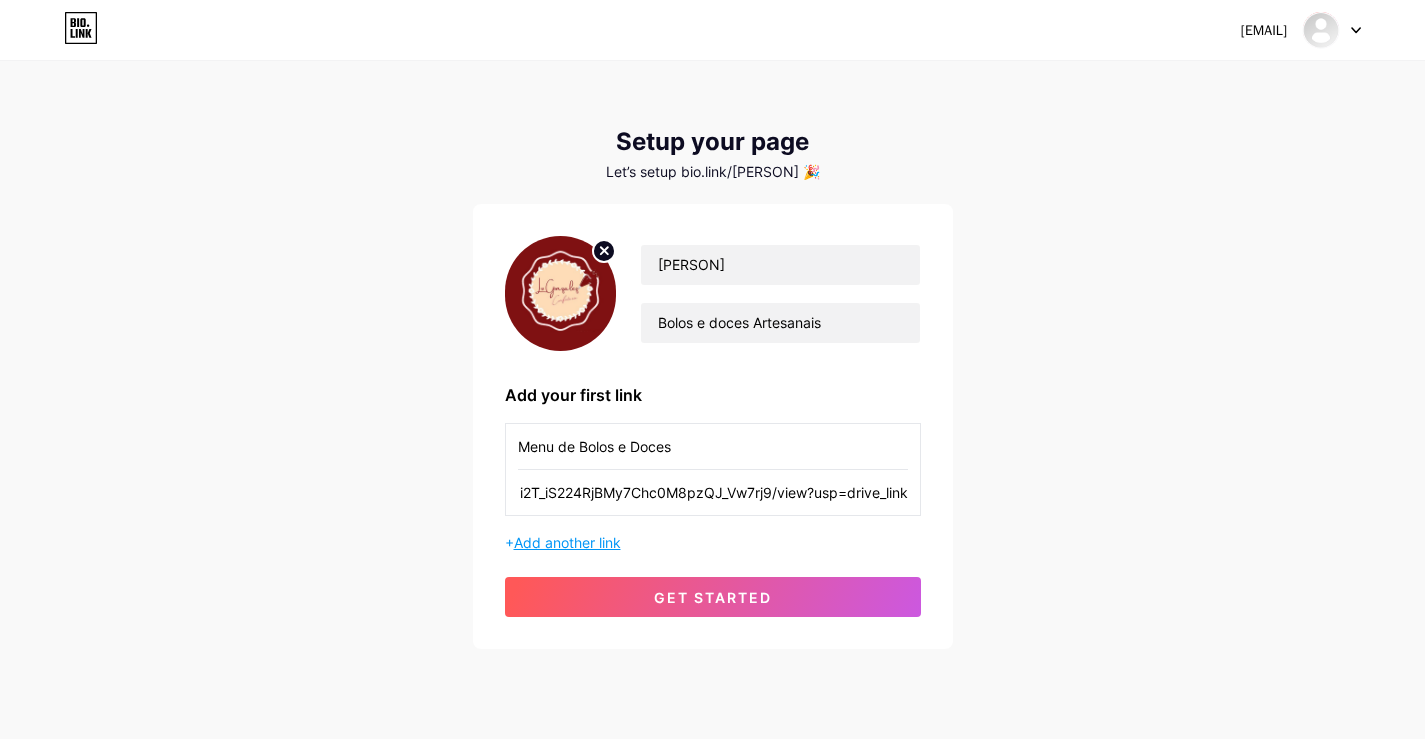 type on "https://drive.google.com/file/d/1i2T_iS224RjBMy7Chc0M8pzQJ_Vw7rj9/view?usp=drive_link" 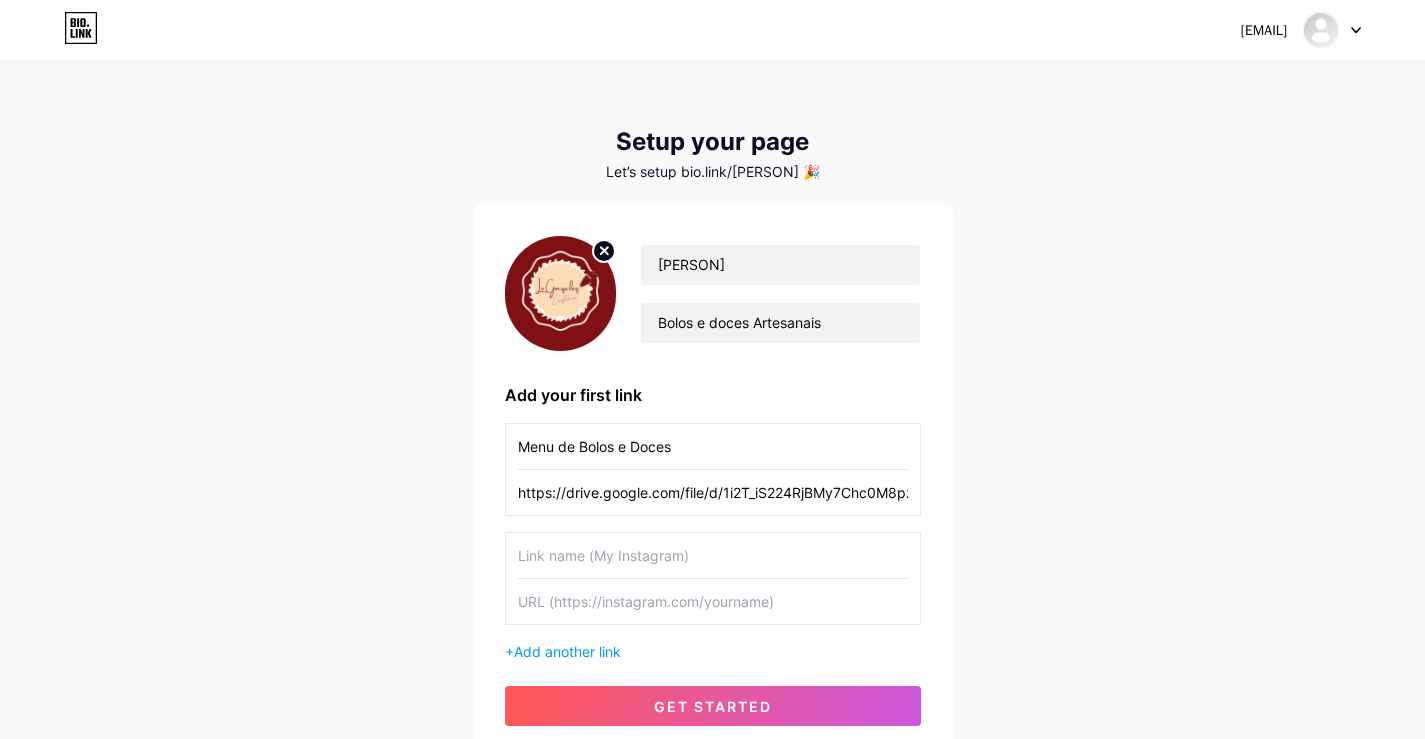 click at bounding box center [713, 555] 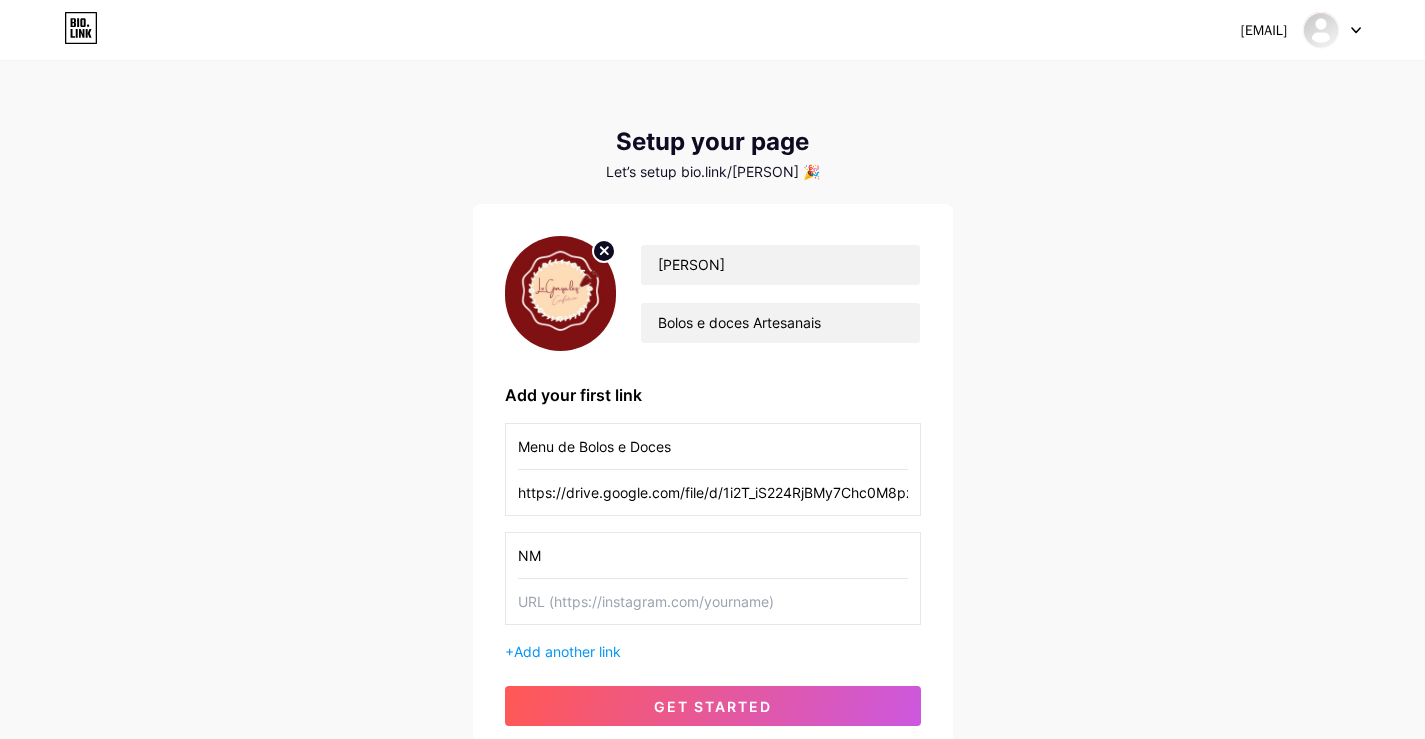 type on "N" 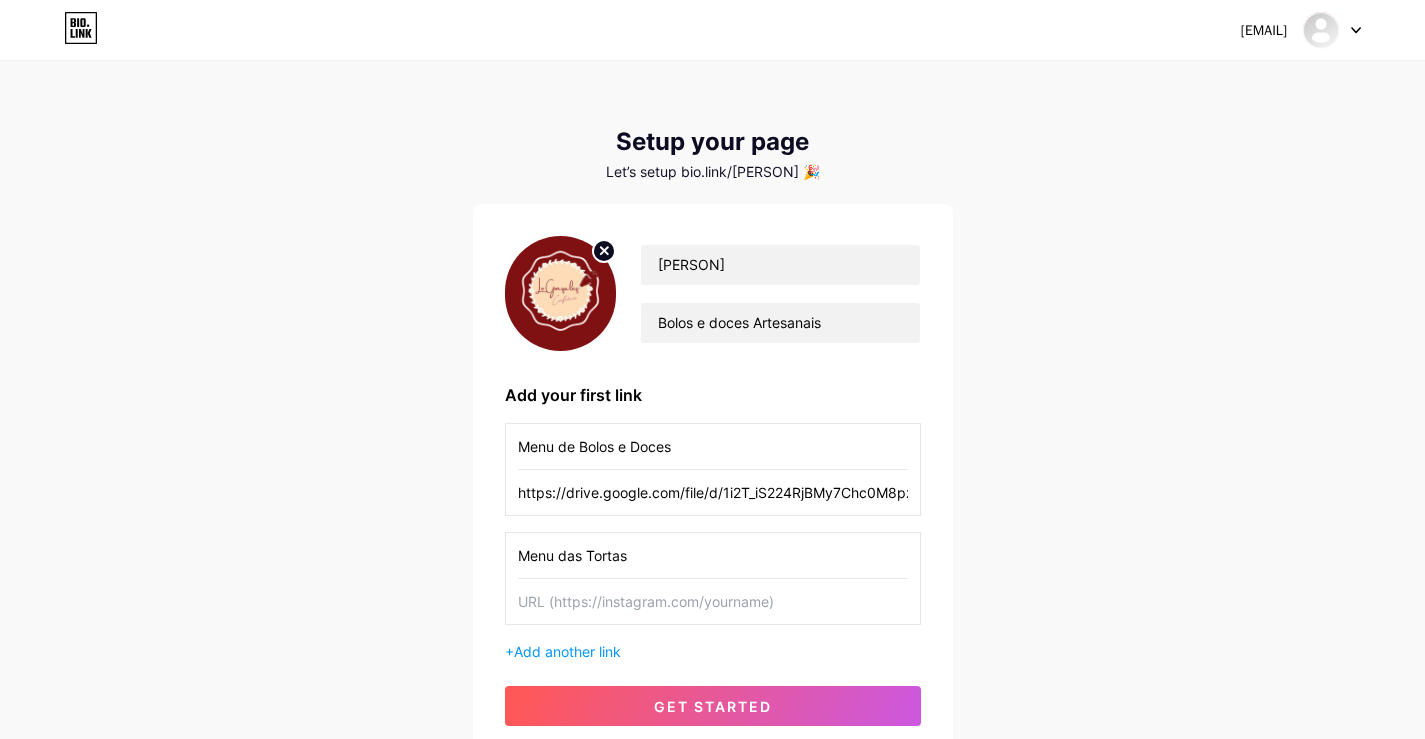 click on "Menu das Tortas" at bounding box center [713, 555] 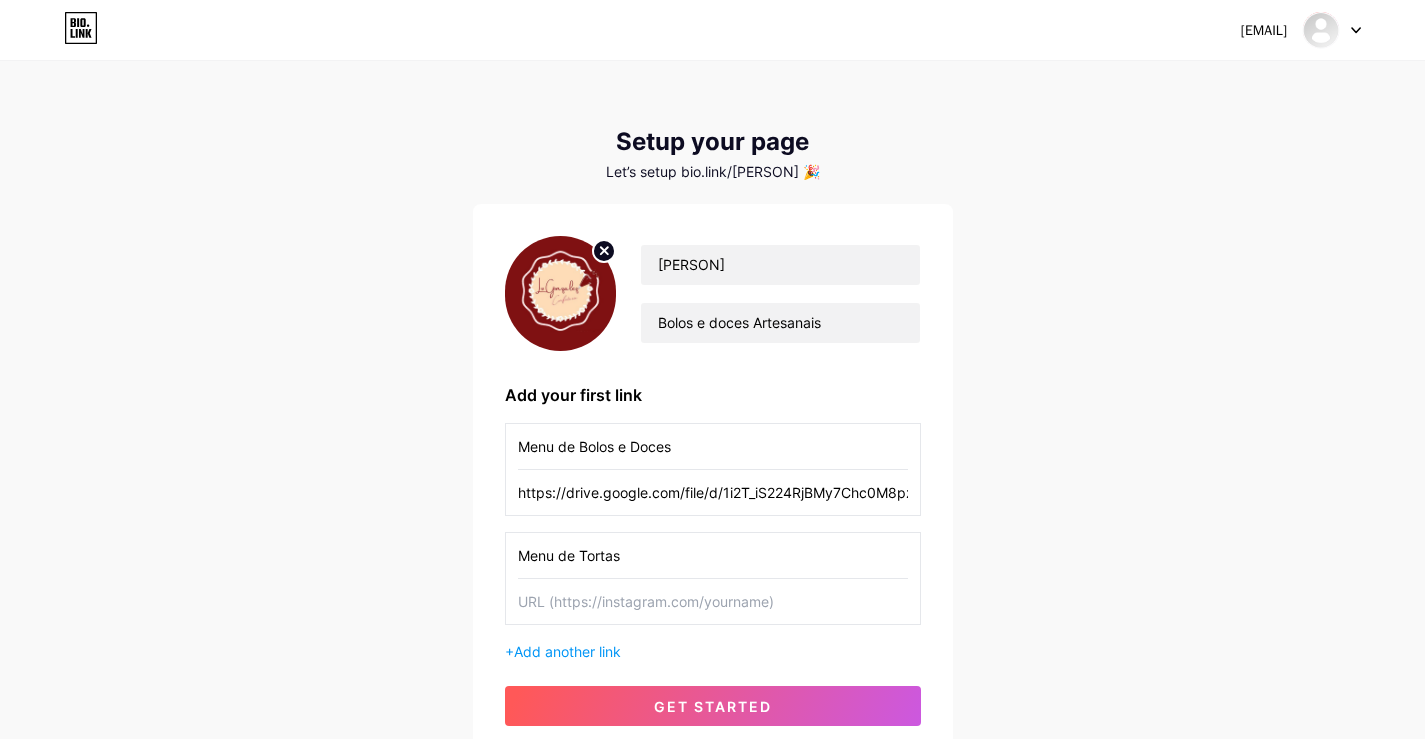 type on "Menu de Tortas" 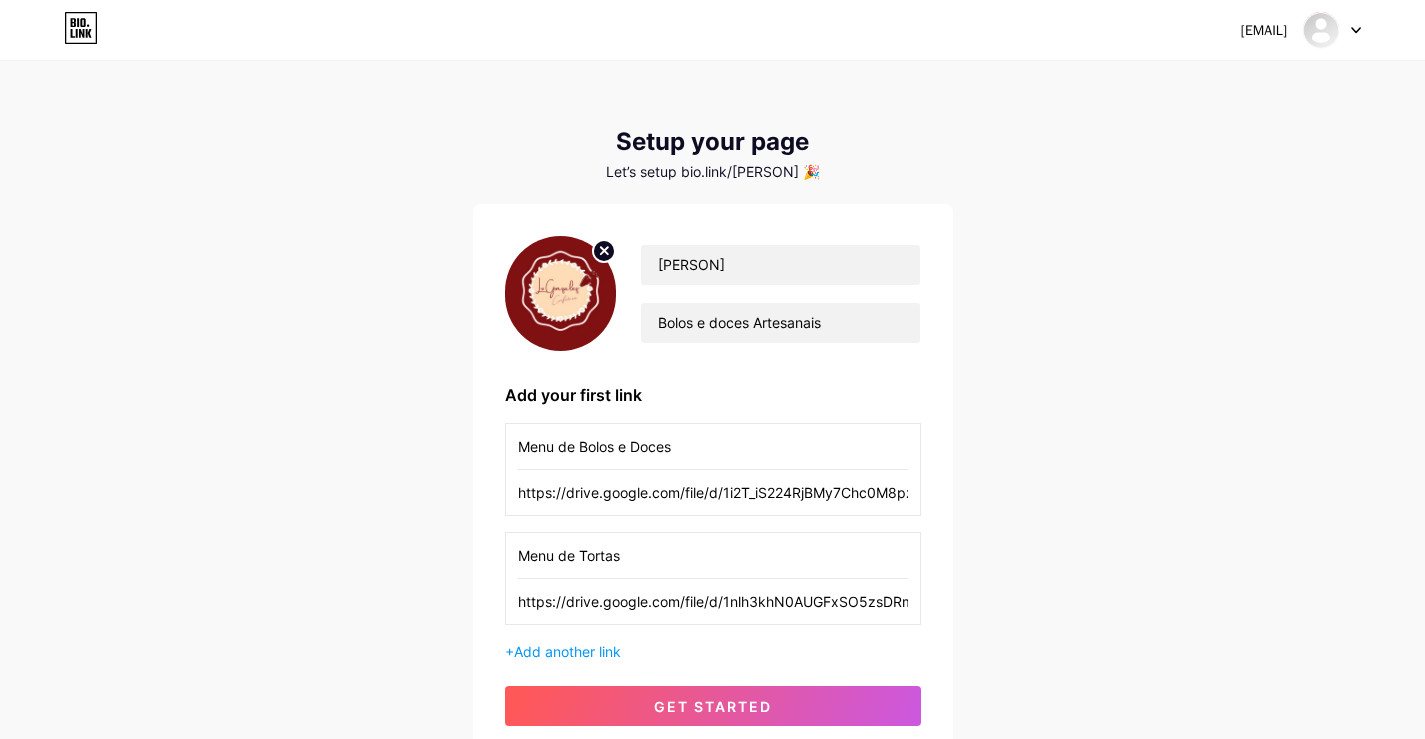 scroll, scrollTop: 0, scrollLeft: 239, axis: horizontal 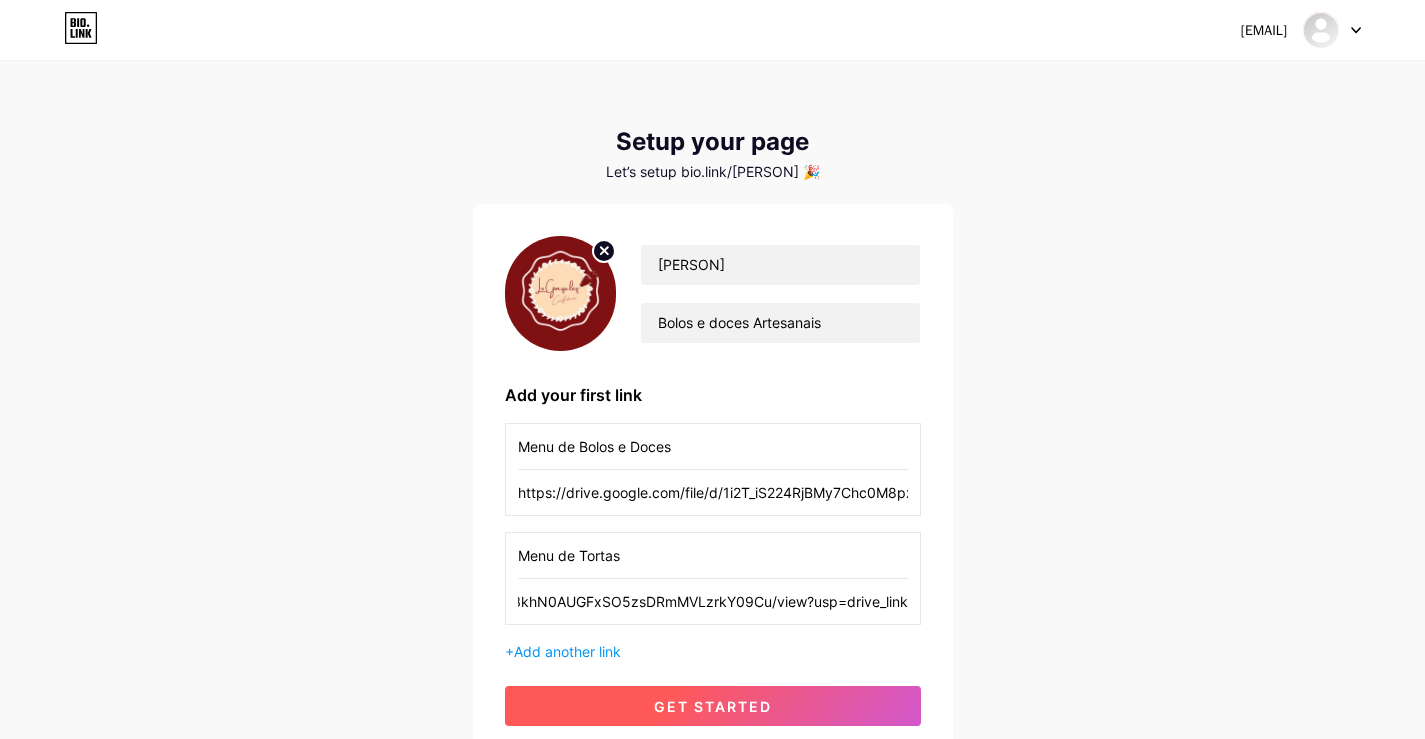 type on "https://drive.google.com/file/d/1nlh3khN0AUGFxSO5zsDRmMVLzrkY09Cu/view?usp=drive_link" 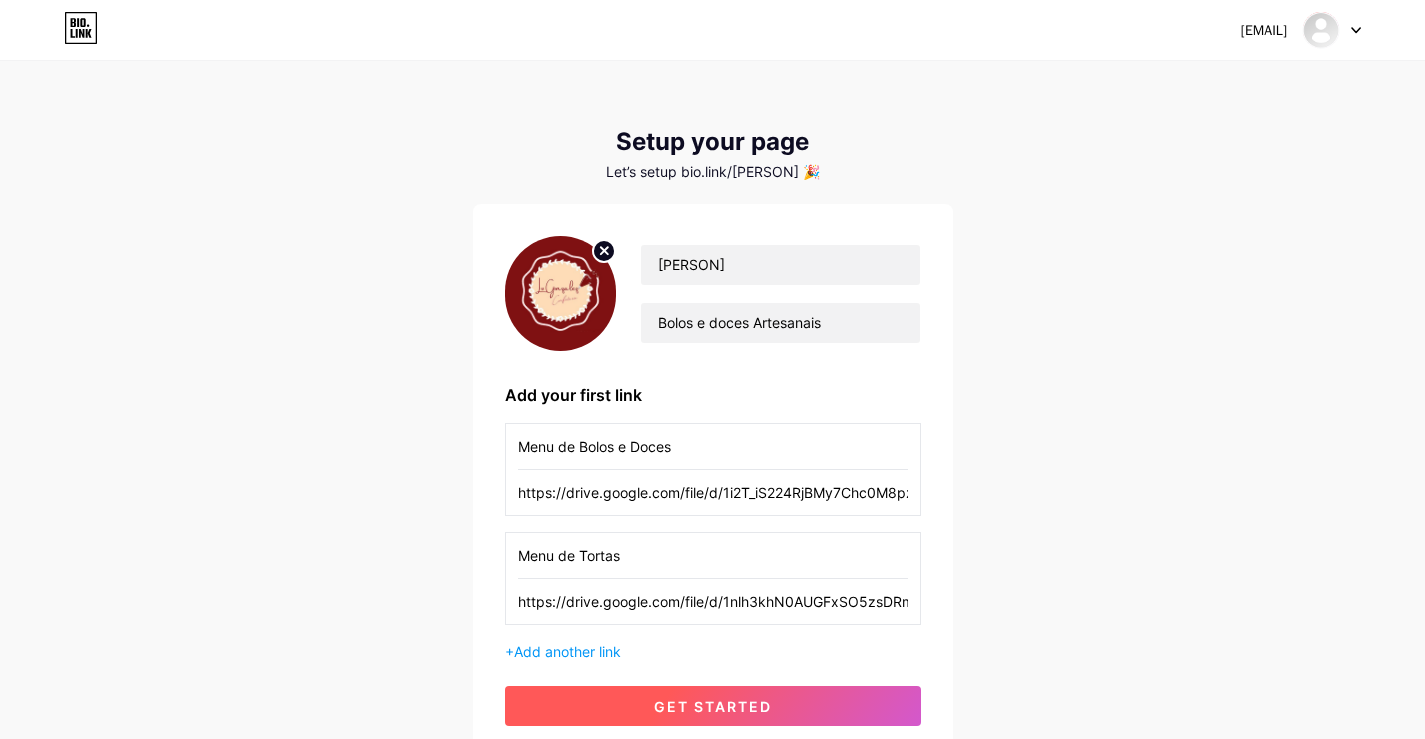 click on "get started" at bounding box center [713, 706] 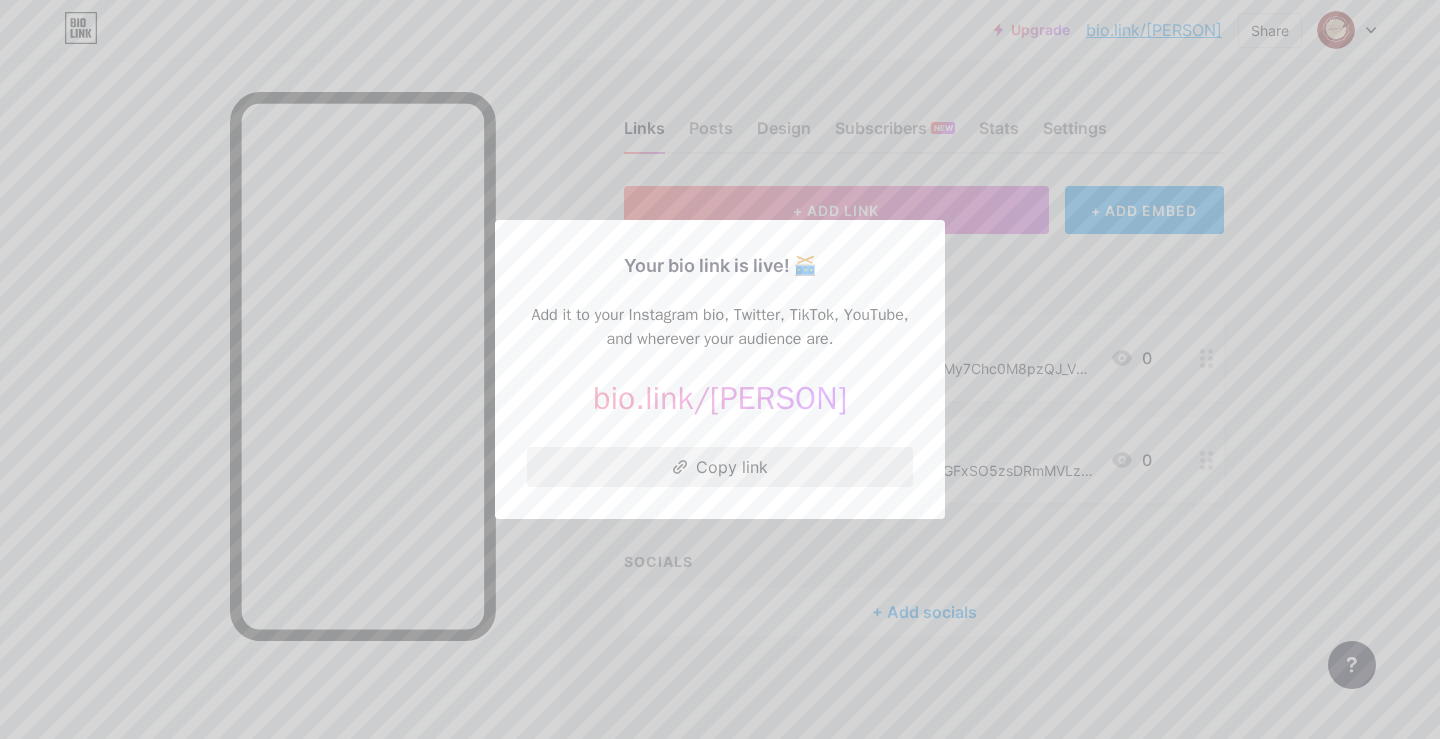 click on "Copy link" at bounding box center (720, 467) 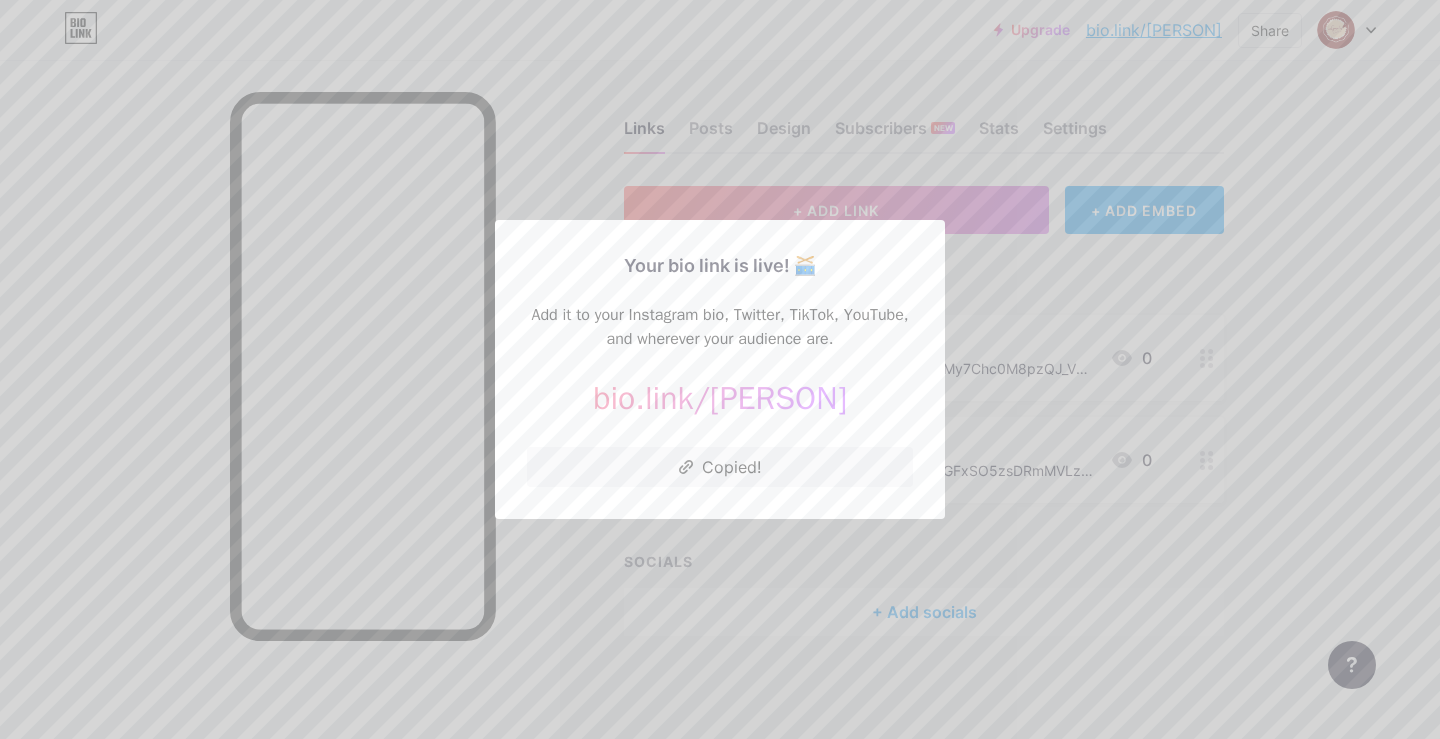 click at bounding box center [720, 369] 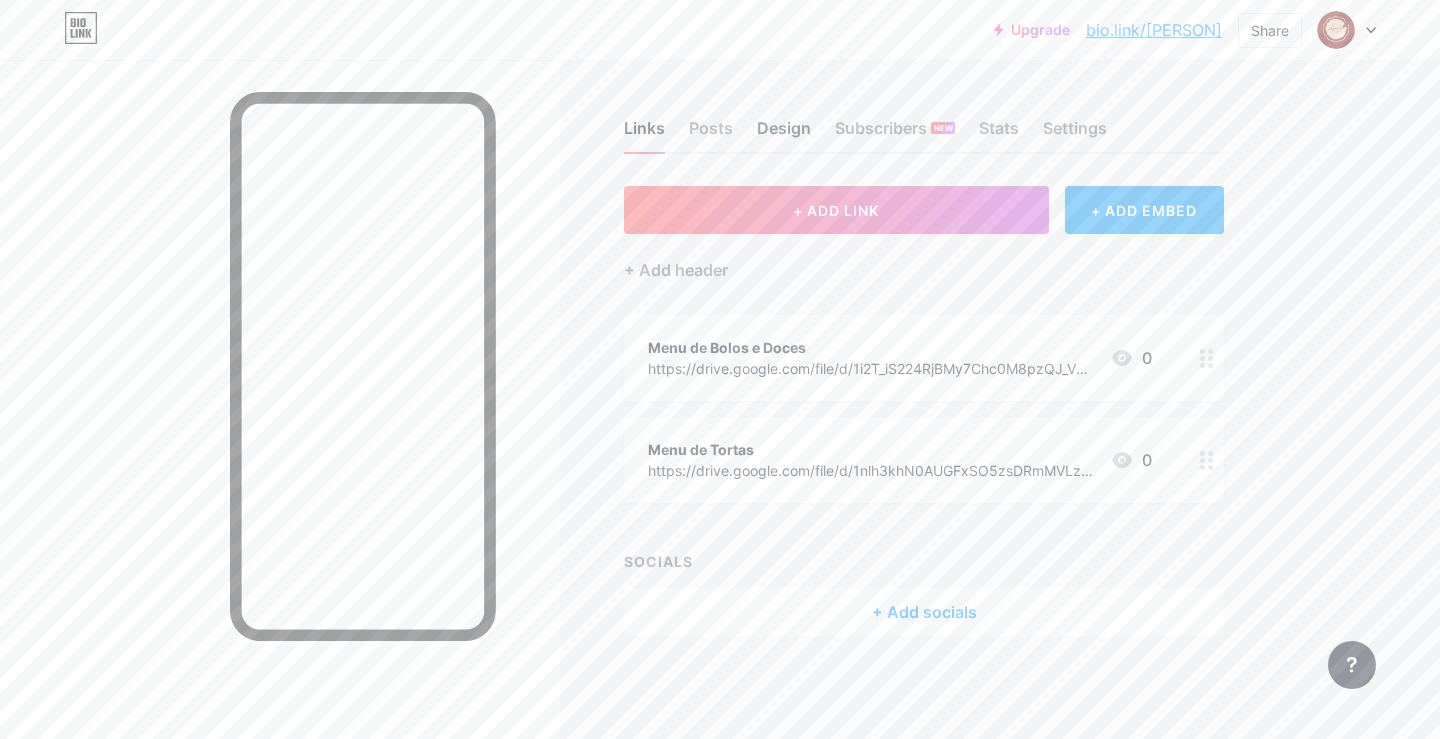 click on "Design" at bounding box center [784, 134] 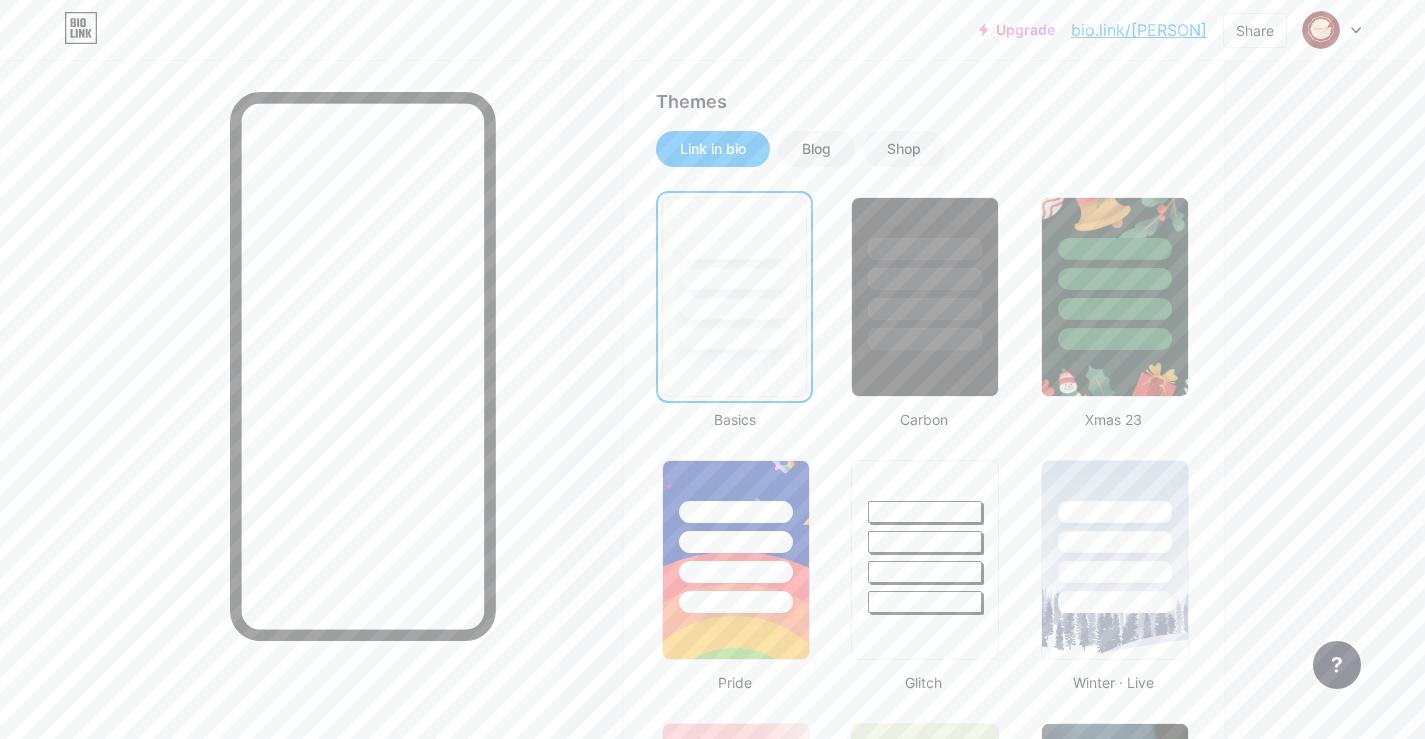 scroll, scrollTop: 800, scrollLeft: 0, axis: vertical 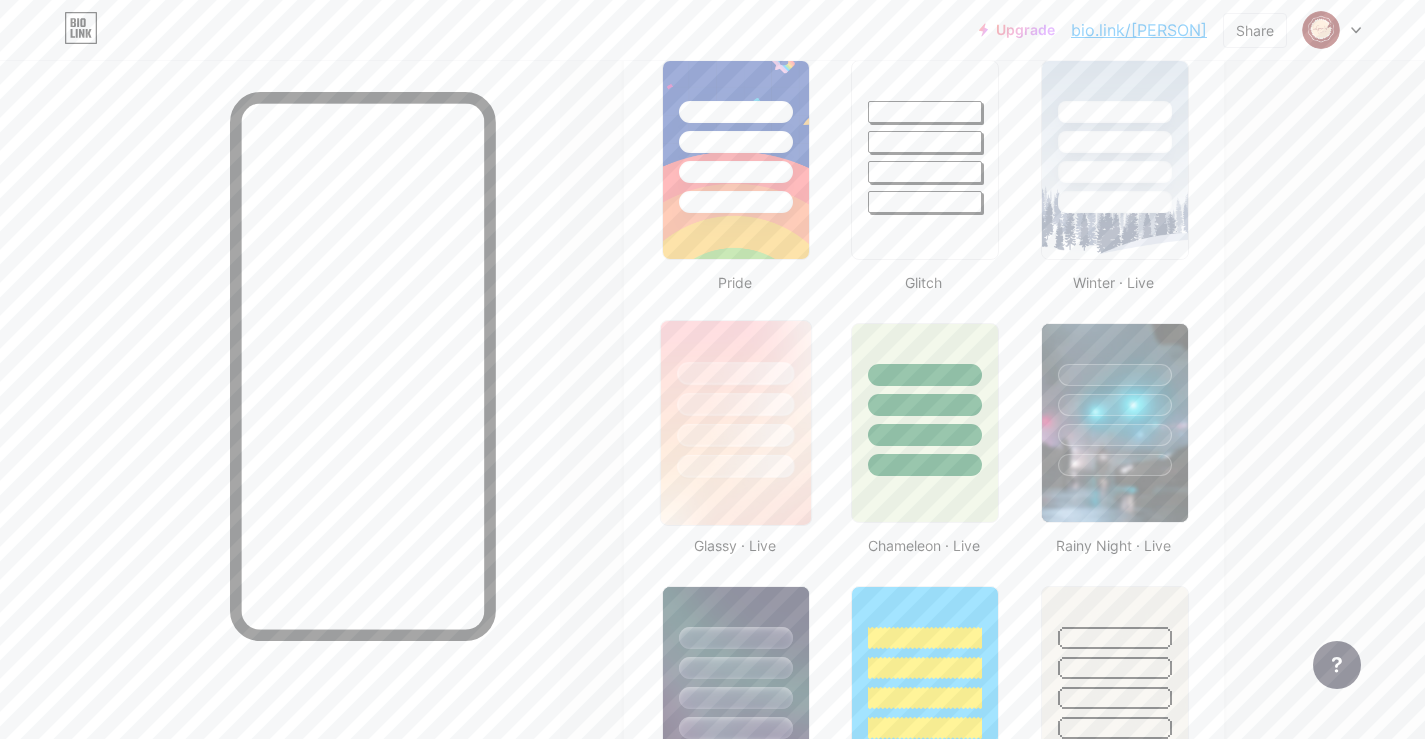 click at bounding box center (736, 399) 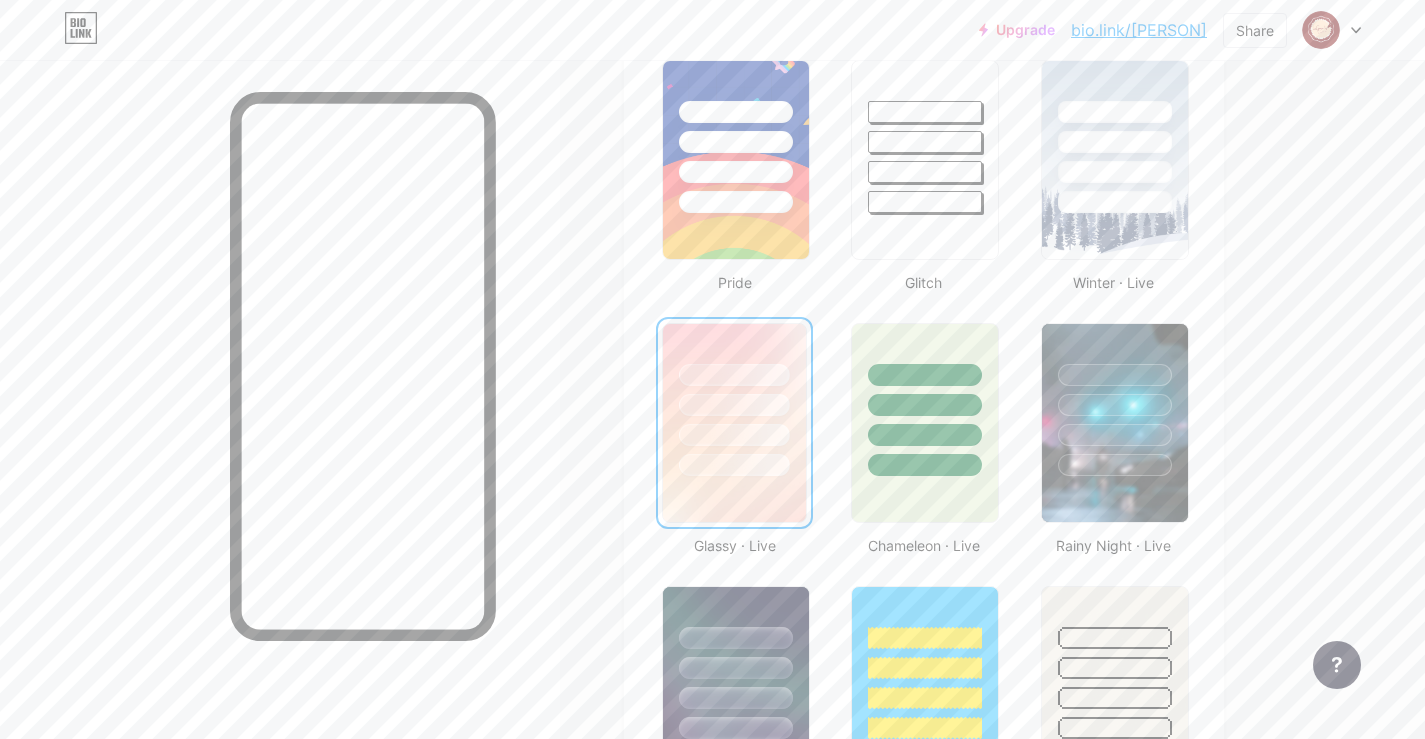 click at bounding box center [734, 400] 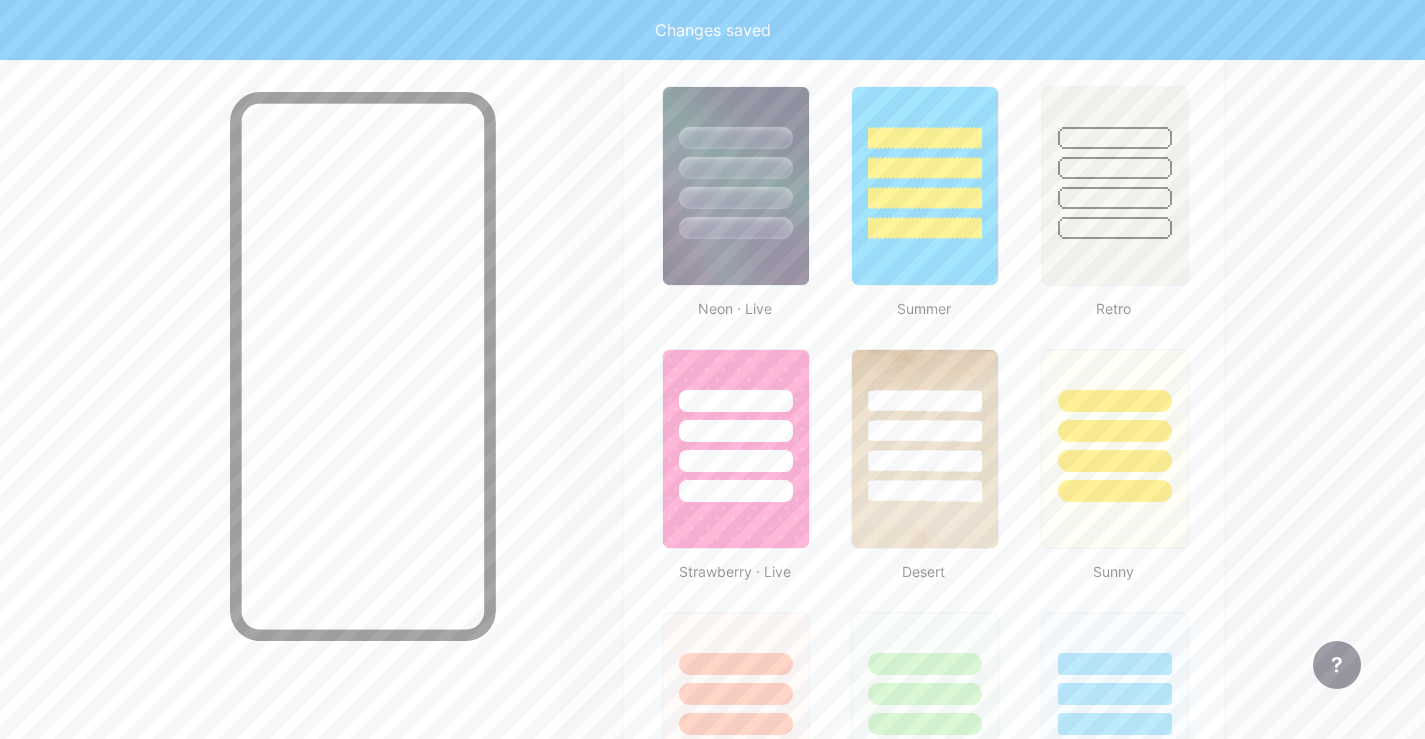 scroll, scrollTop: 1600, scrollLeft: 0, axis: vertical 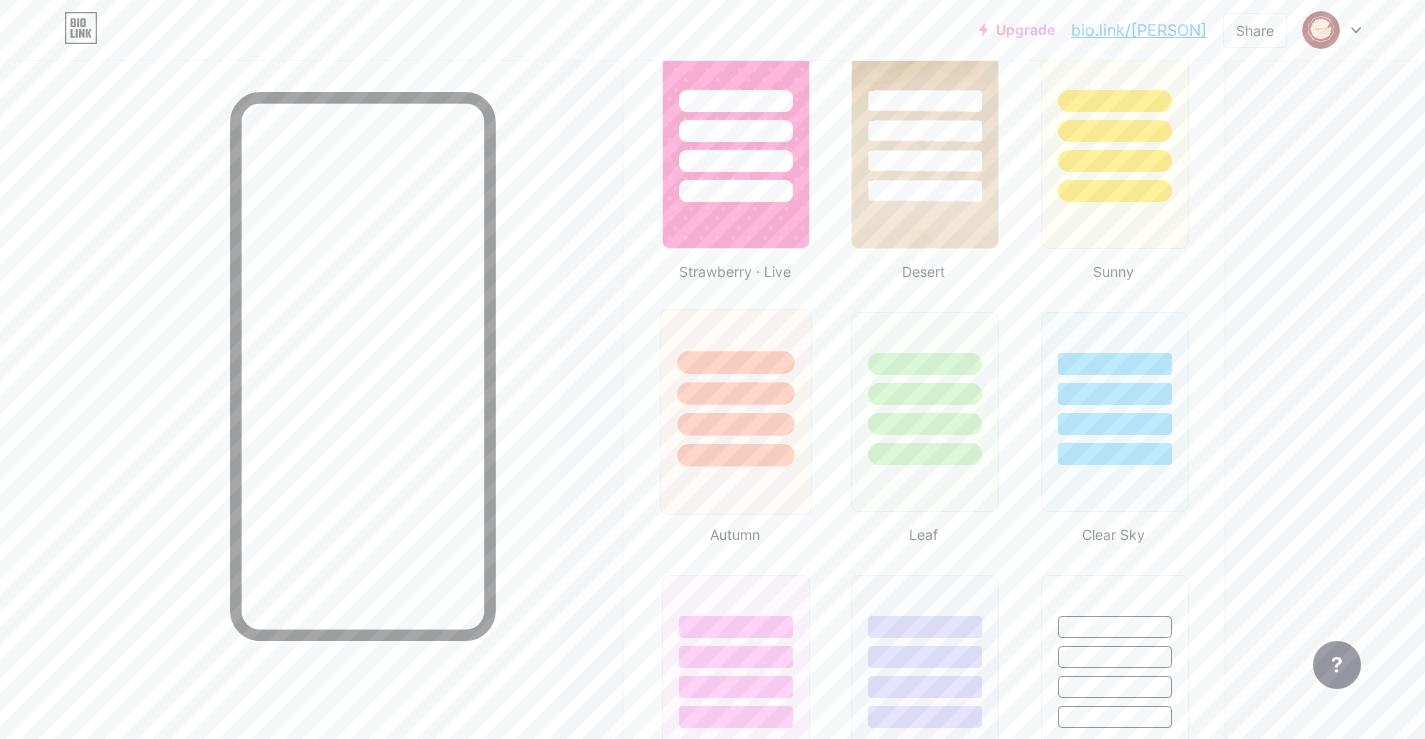 click at bounding box center (736, 388) 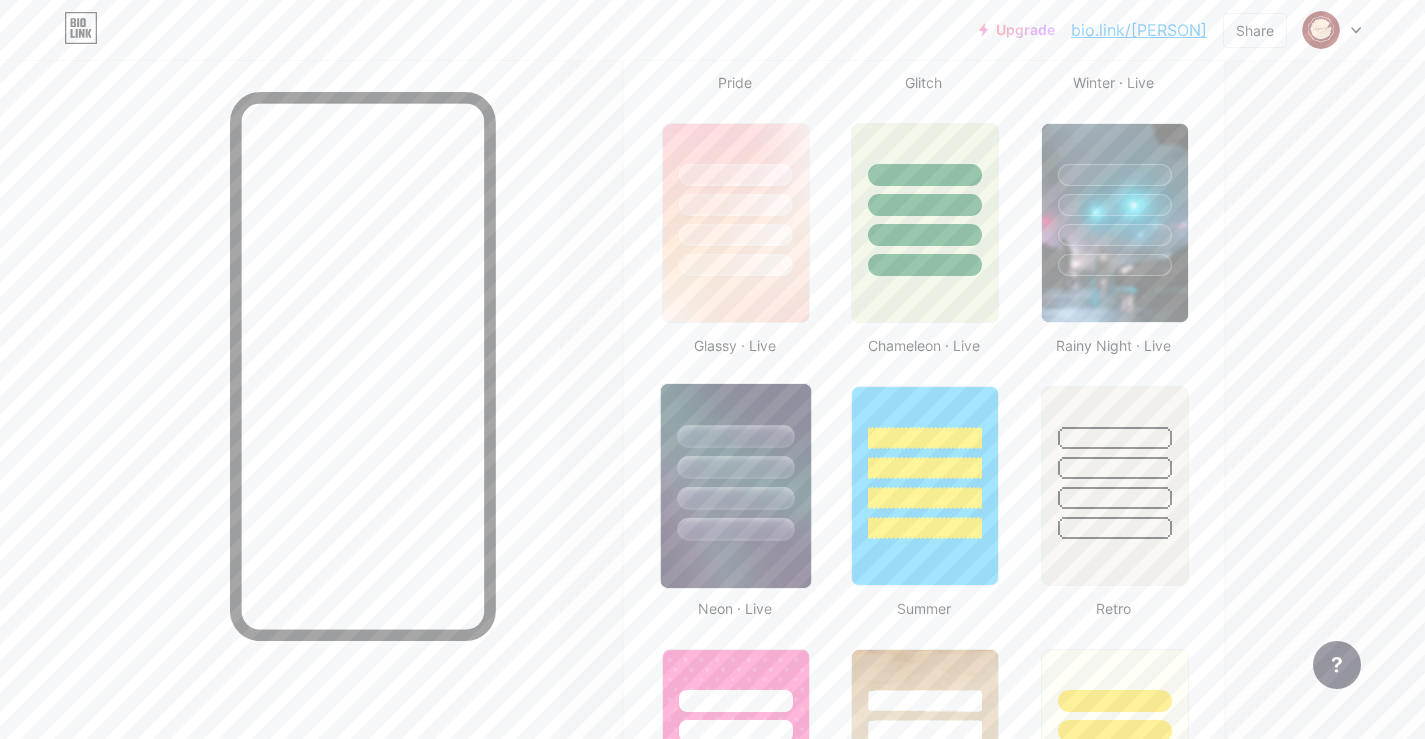 scroll, scrollTop: 900, scrollLeft: 0, axis: vertical 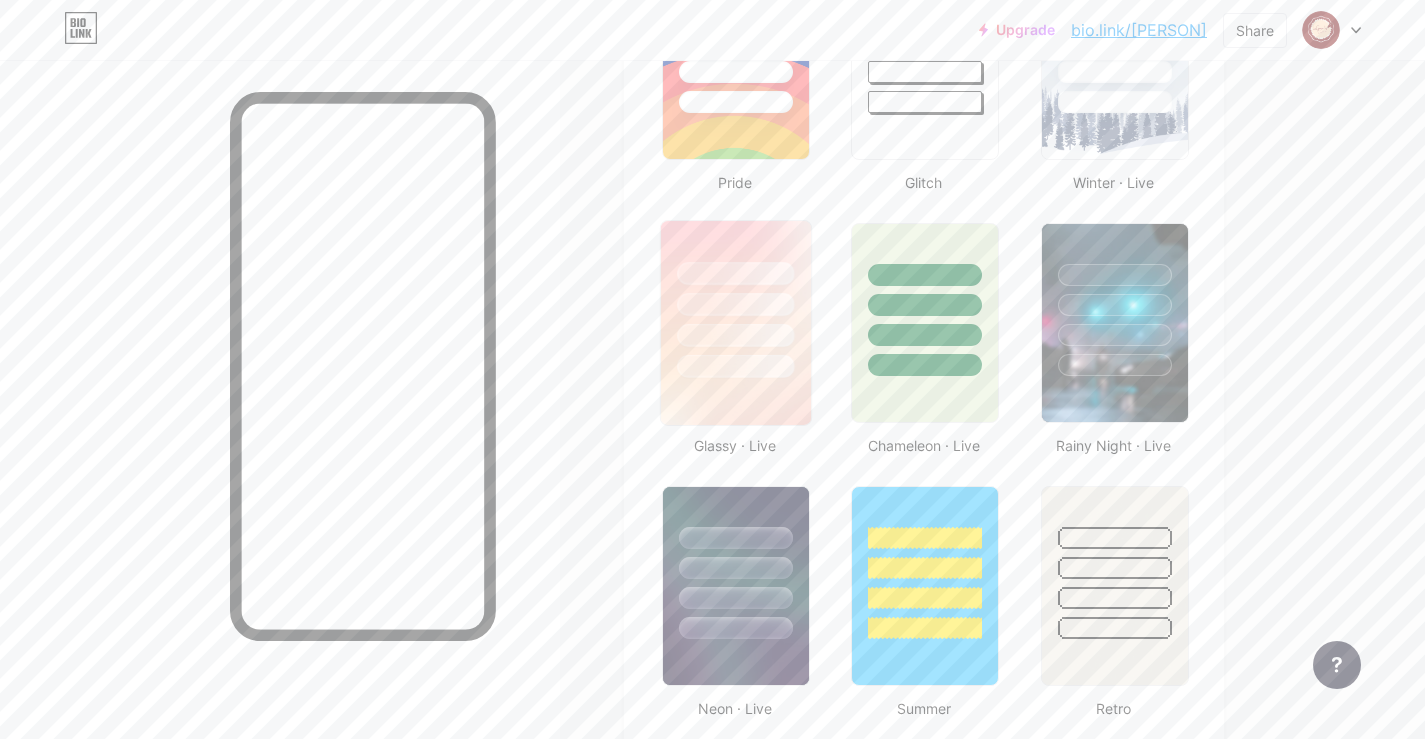 click at bounding box center [736, 299] 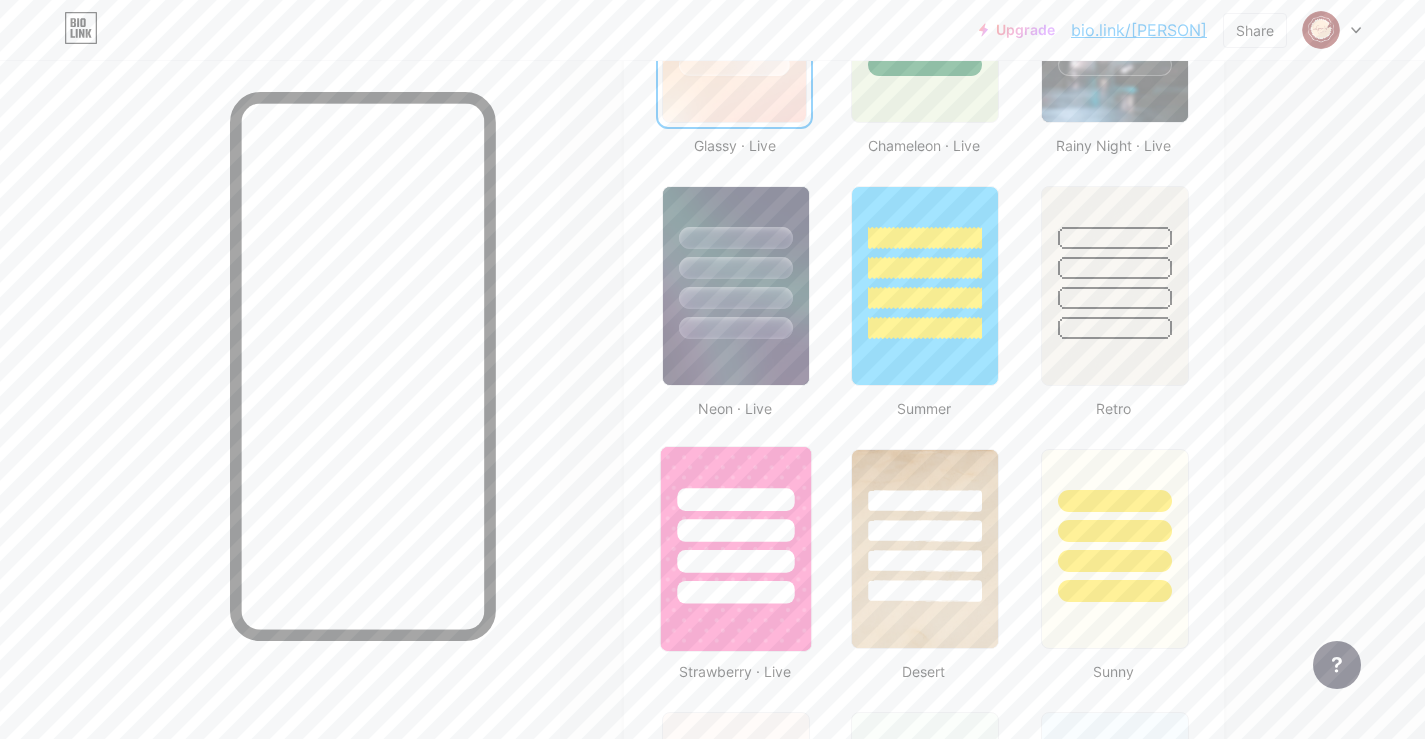 scroll, scrollTop: 1400, scrollLeft: 0, axis: vertical 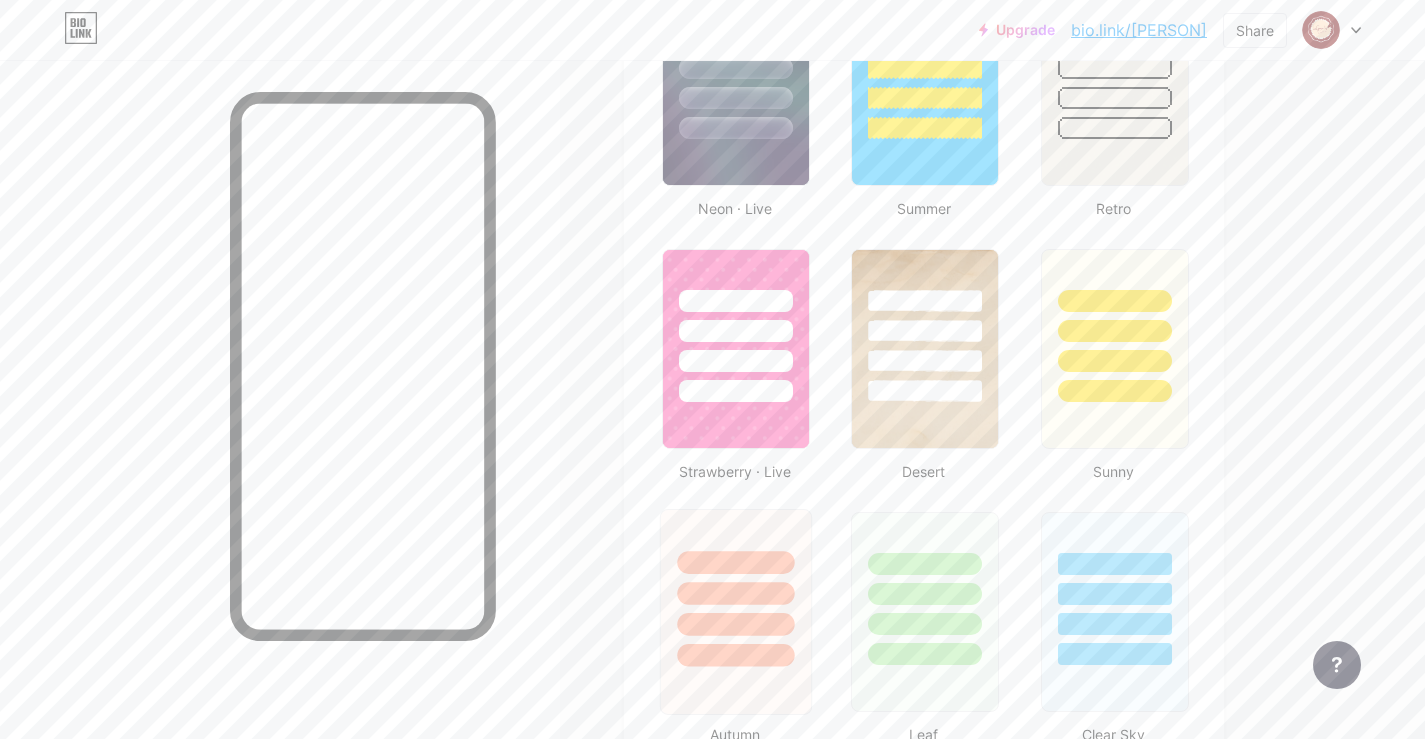 click at bounding box center [735, 562] 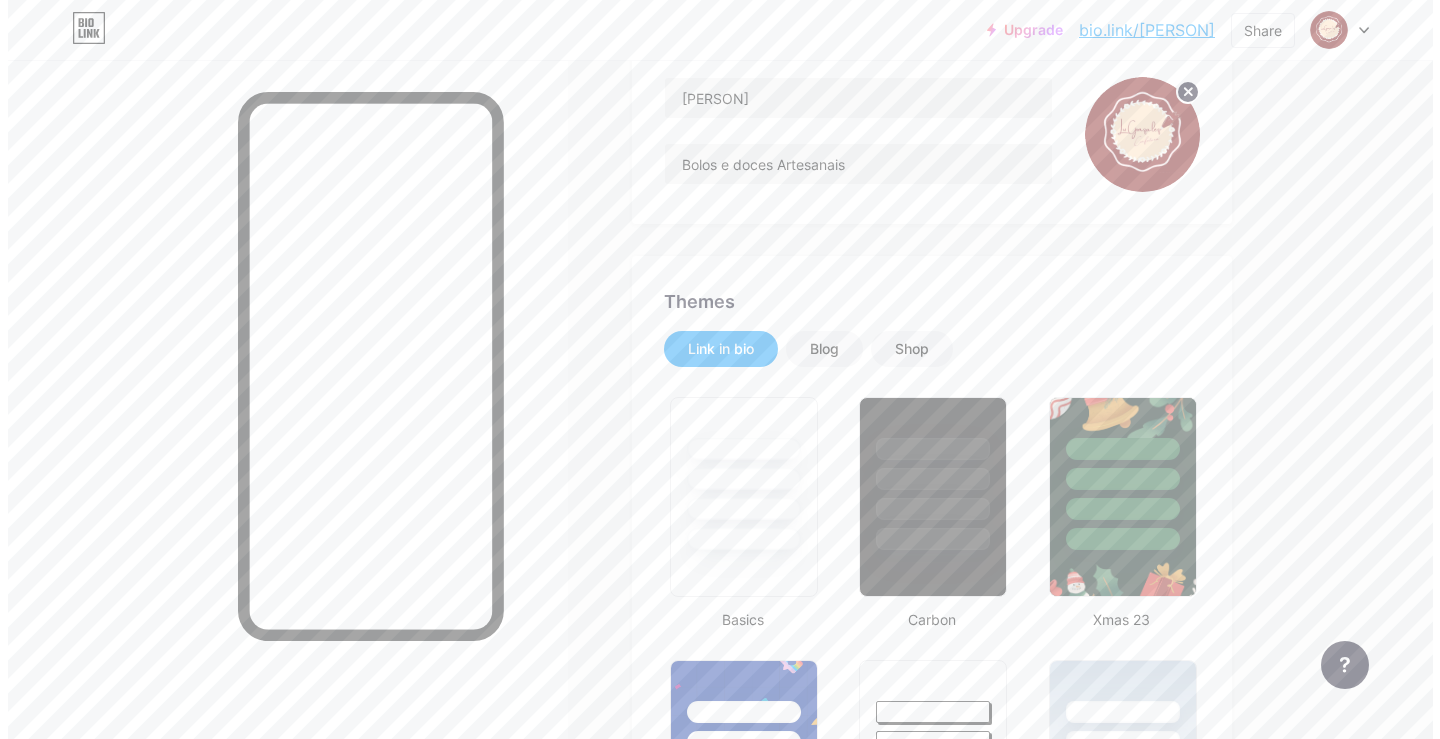 scroll, scrollTop: 0, scrollLeft: 0, axis: both 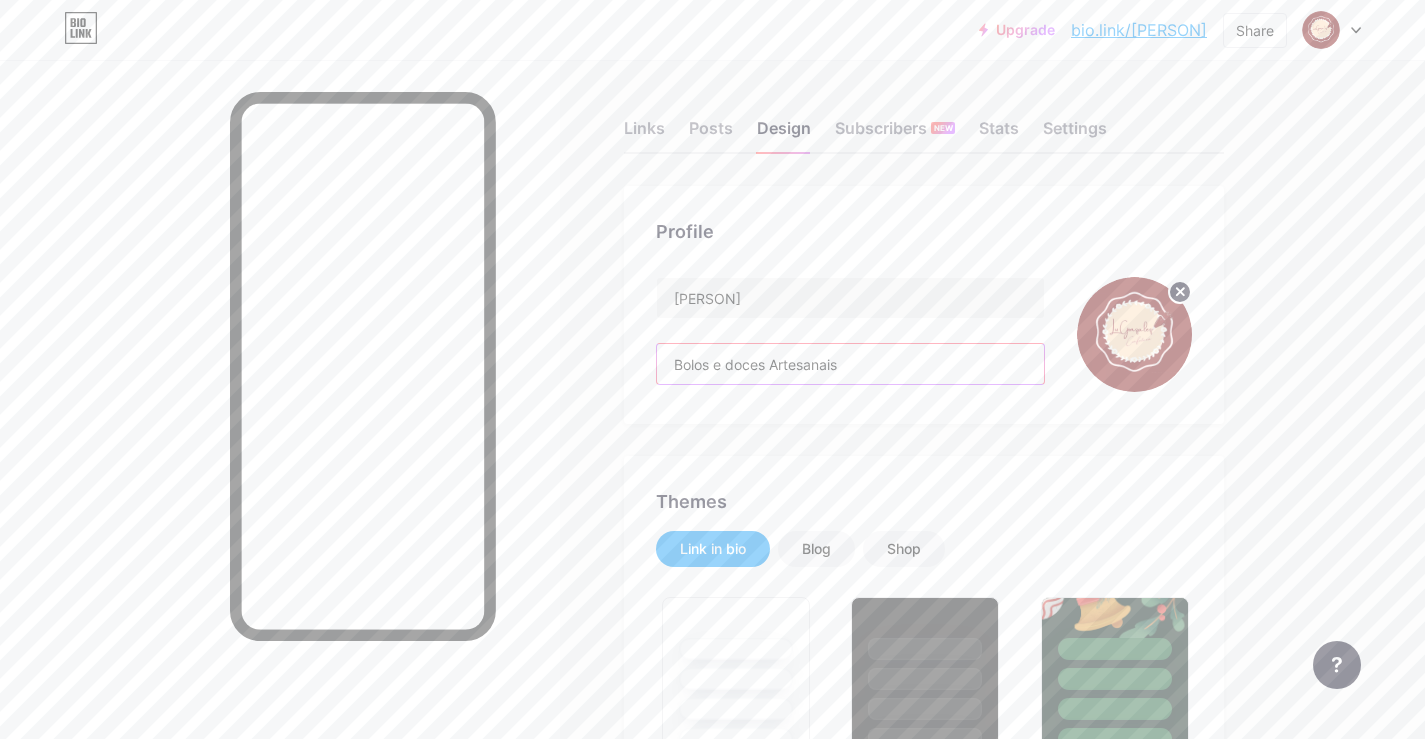 click on "Bolos e doces Artesanais" at bounding box center [850, 364] 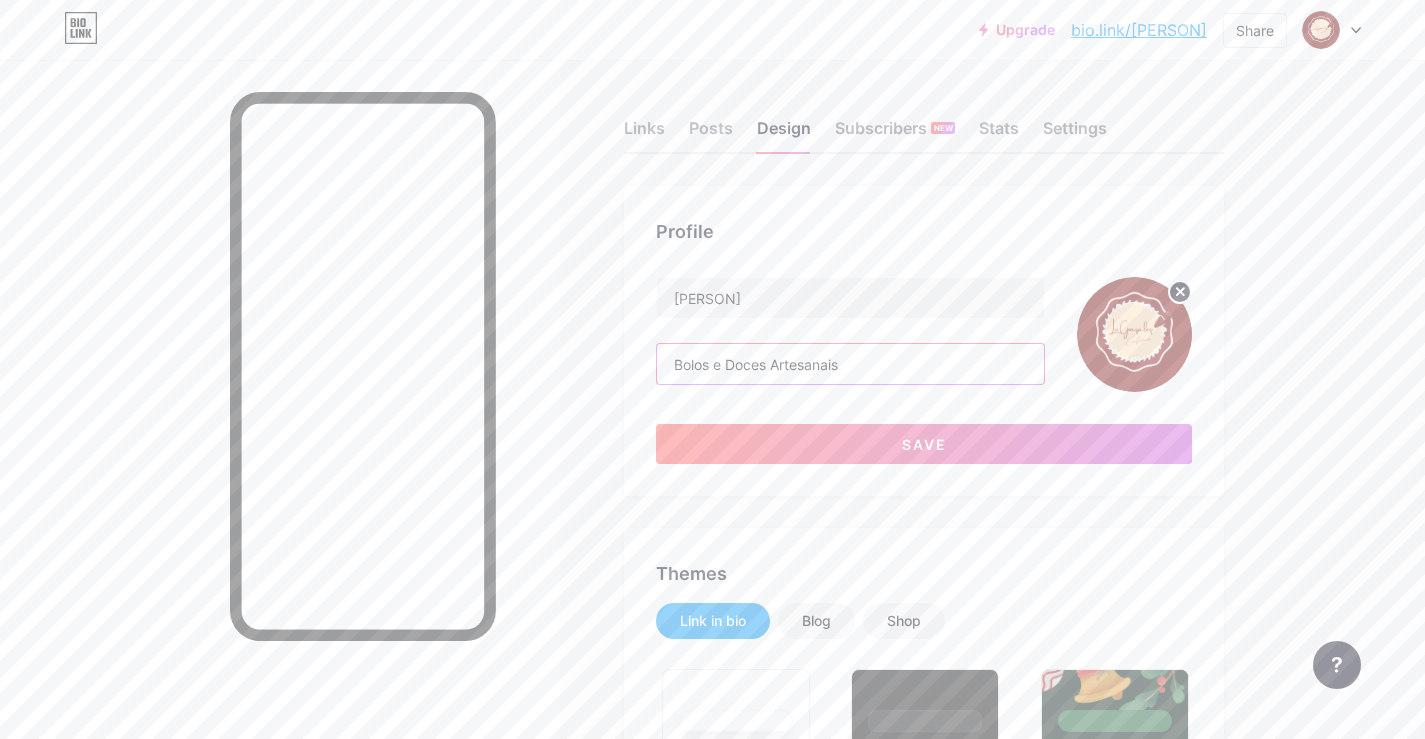 type on "Bolos e Doces Artesanais" 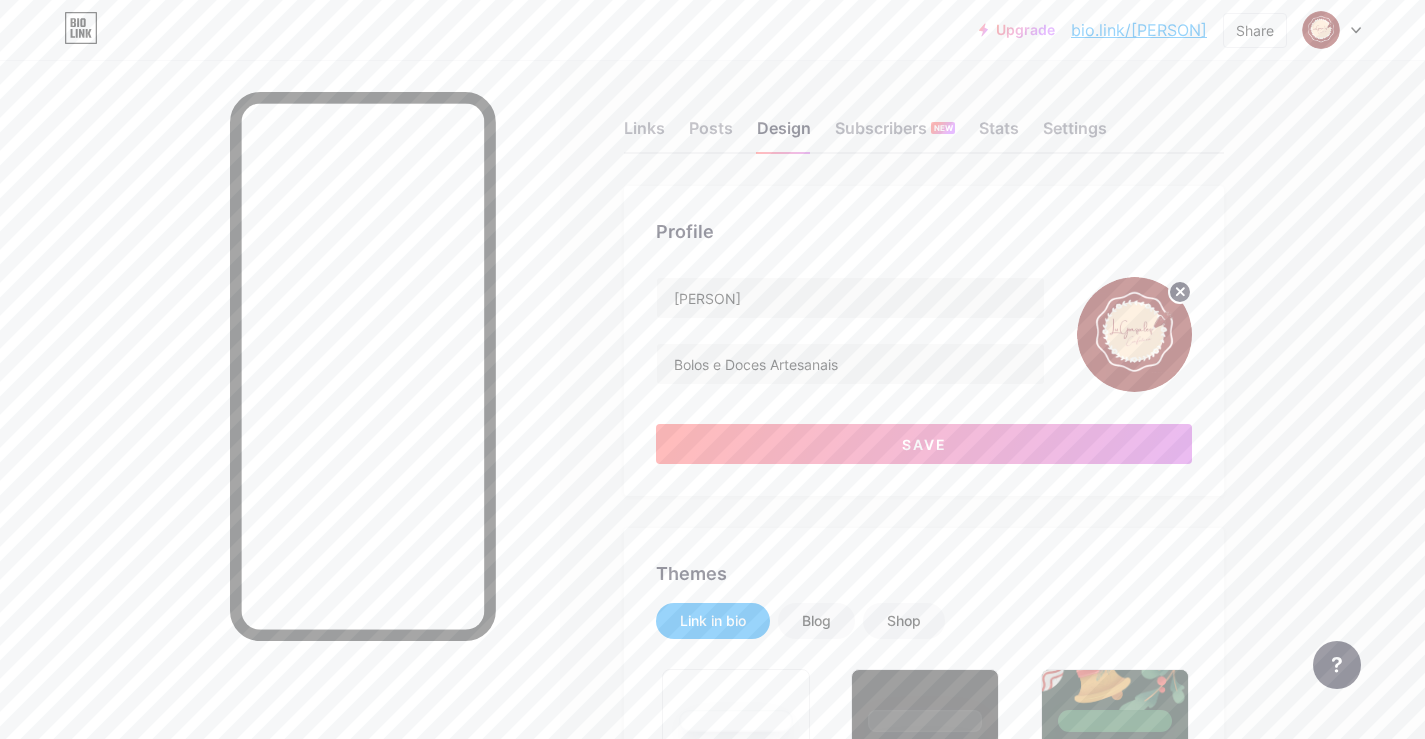 click on "Upgrade   bio.link/[PERSON]...   bio.link/[PERSON]   Share               Switch accounts     [PERSON]   bio.link/[PERSON]       + Add a new page        Account settings   Logout   Link Copied
Links
Posts
Design
Subscribers
NEW
Stats
Settings     Profile   [PERSON]     Bolos e Doces Artesanais                   Save     Themes   Link in bio   Blog   Shop       Basics       Carbon       Xmas 23       Pride       Glitch       Winter · Live       Glassy · Live       Chameleon · Live       Rainy Night · Live       Neon · Live       Summer       Retro       Strawberry · Live       Desert       Sunny       Autumn       Leaf       Clear Sky       Blush       Unicorn       Minimal       Cloudy       Shadow     Create your own           Changes saved       Position to display socials                 Top                     Bottom
Changes saved" at bounding box center [712, 1734] 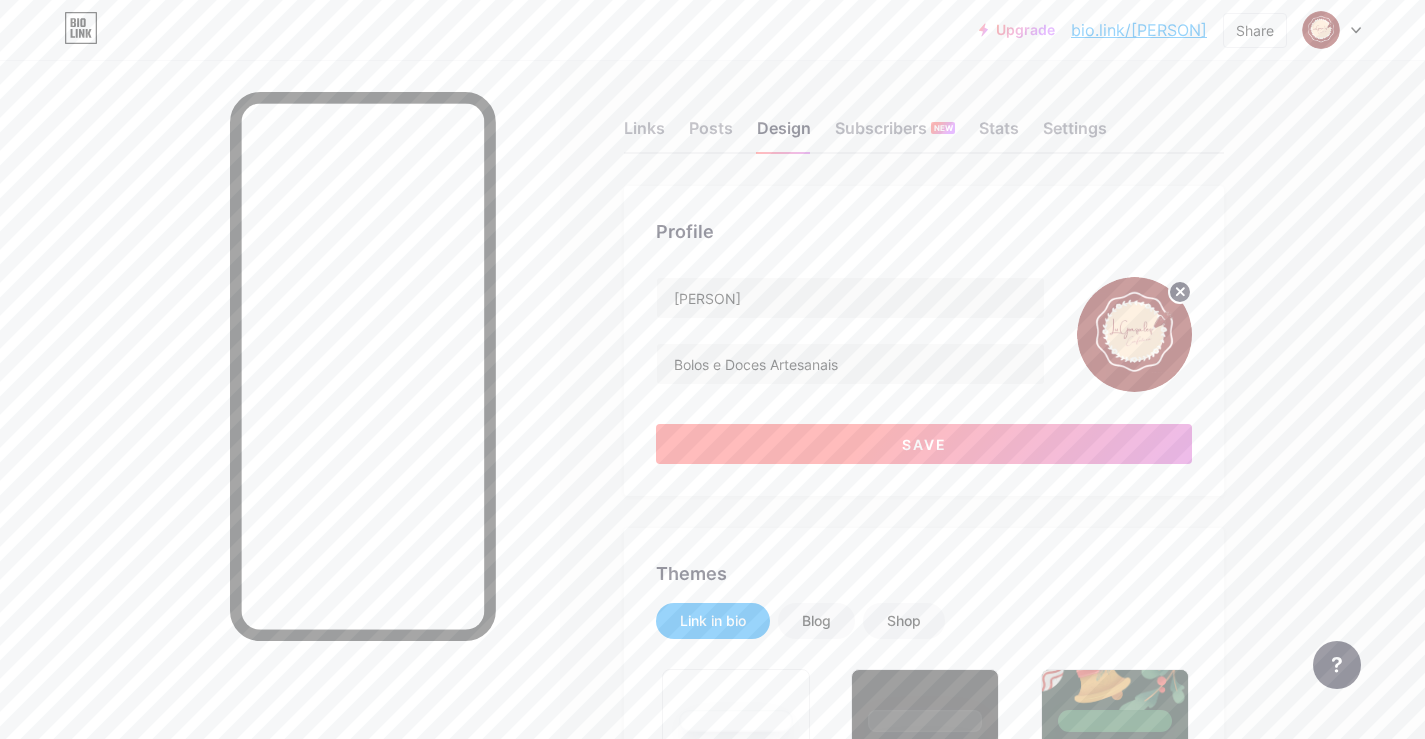 click on "Save" at bounding box center [924, 444] 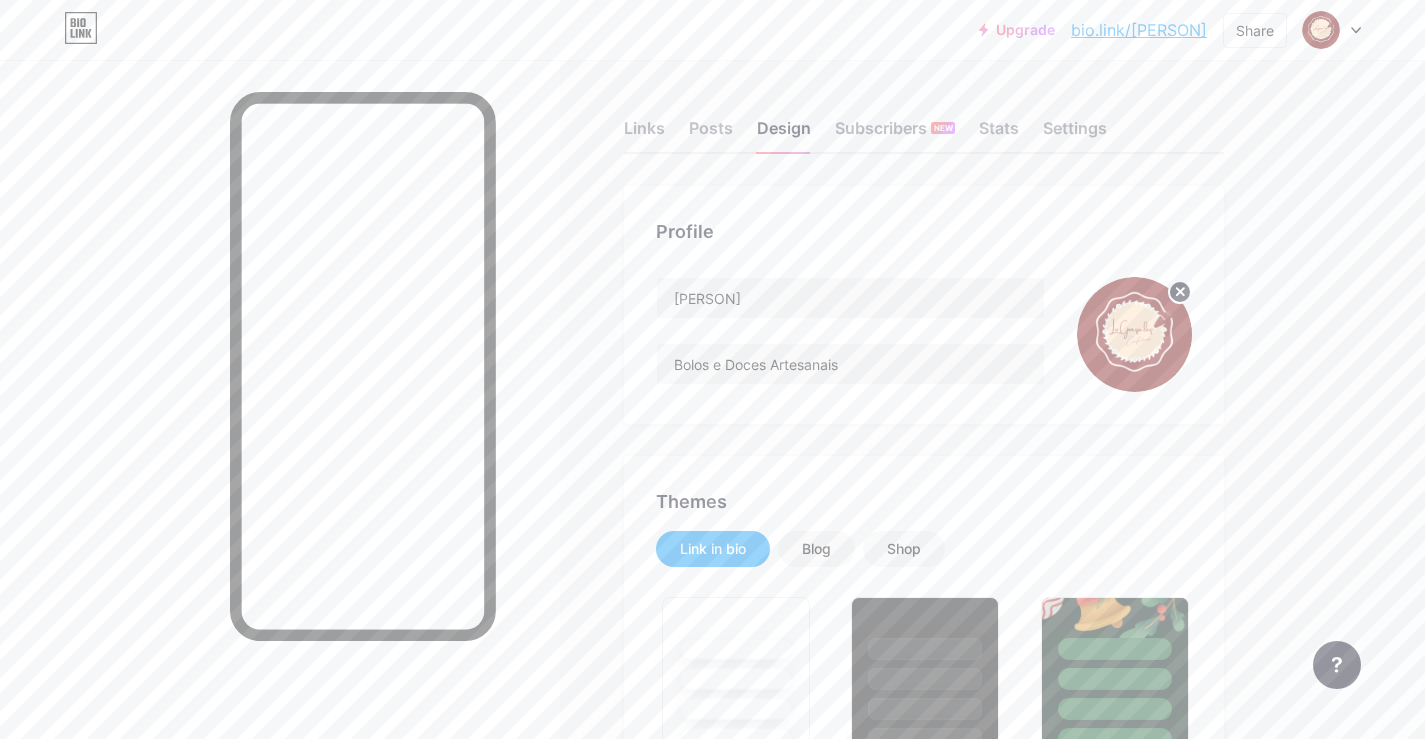 click on "bio.link/[PERSON]" at bounding box center [1139, 30] 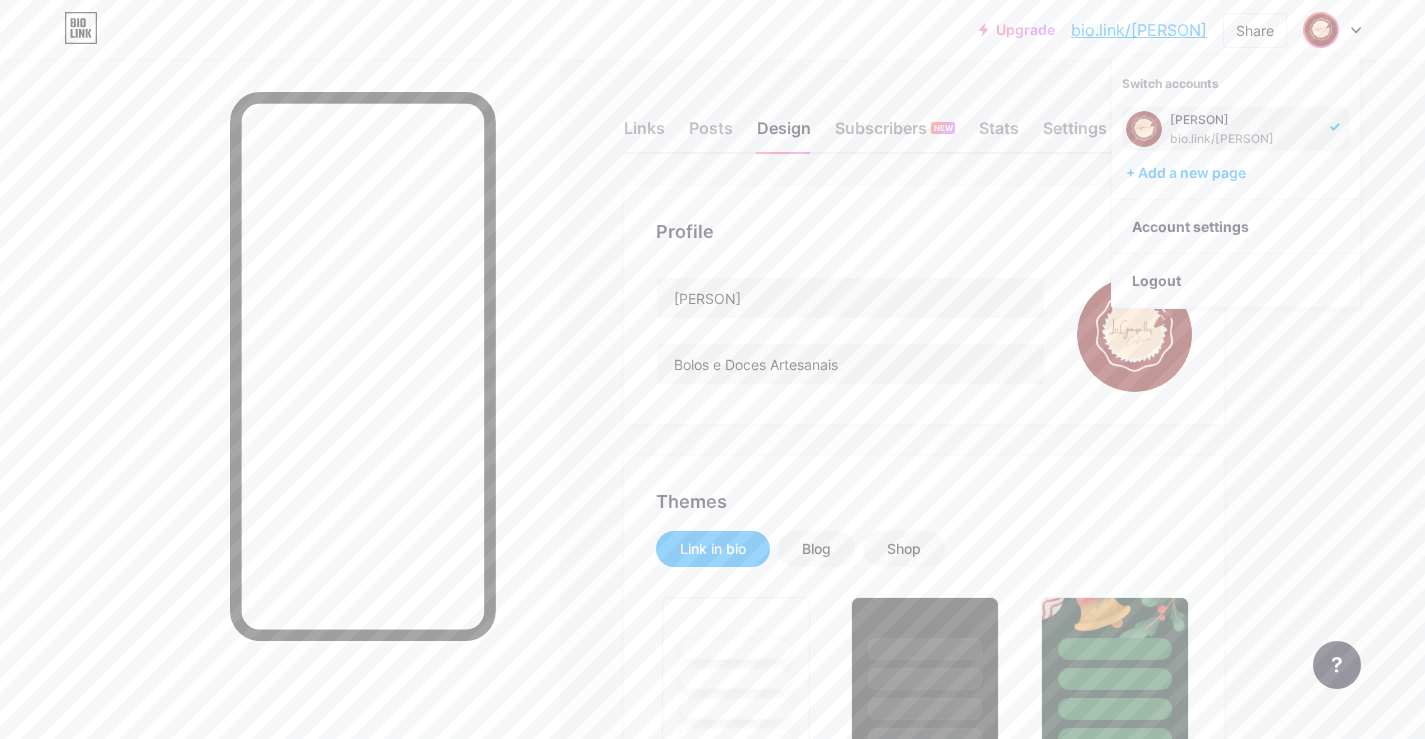click on "Upgrade   bio.link/[PERSON]...   bio.link/[PERSON]   Share               Switch accounts     [PERSON]   bio.link/[PERSON]       + Add a new page        Account settings   Logout   Link Copied
Links
Posts
Design
Subscribers
NEW
Stats
Settings     Profile   [PERSON]     Bolos e Doces Artesanais                   Themes   Link in bio   Blog   Shop       Basics       Carbon       Xmas 23       Pride       Glitch       Winter · Live       Glassy · Live       Chameleon · Live       Rainy Night · Live       Neon · Live       Summer       Retro       Strawberry · Live       Desert       Sunny       Autumn       Leaf       Clear Sky       Blush       Unicorn       Minimal       Cloudy       Shadow     Create your own           Changes saved       Position to display socials                 Top                     Bottom
Disable Bio Link branding" at bounding box center [712, 1698] 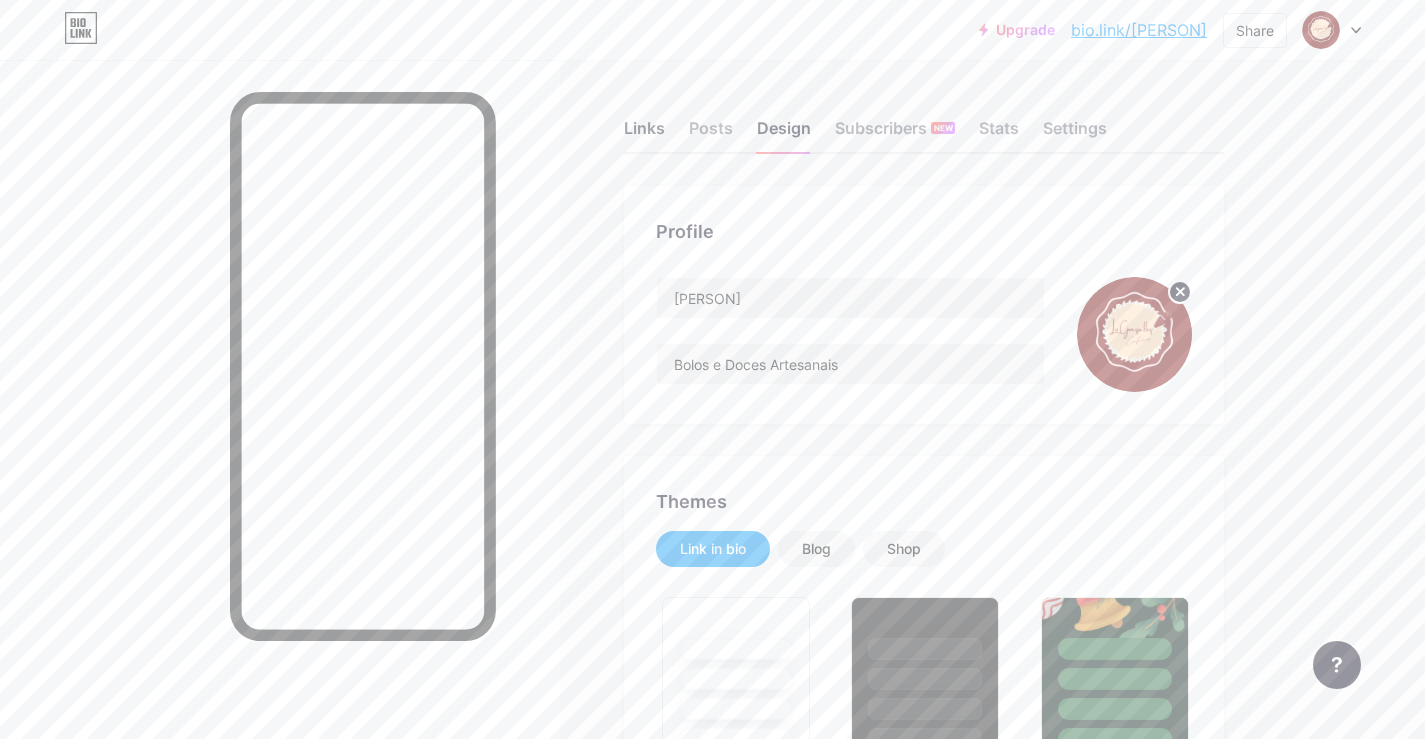 click on "Links" at bounding box center (644, 134) 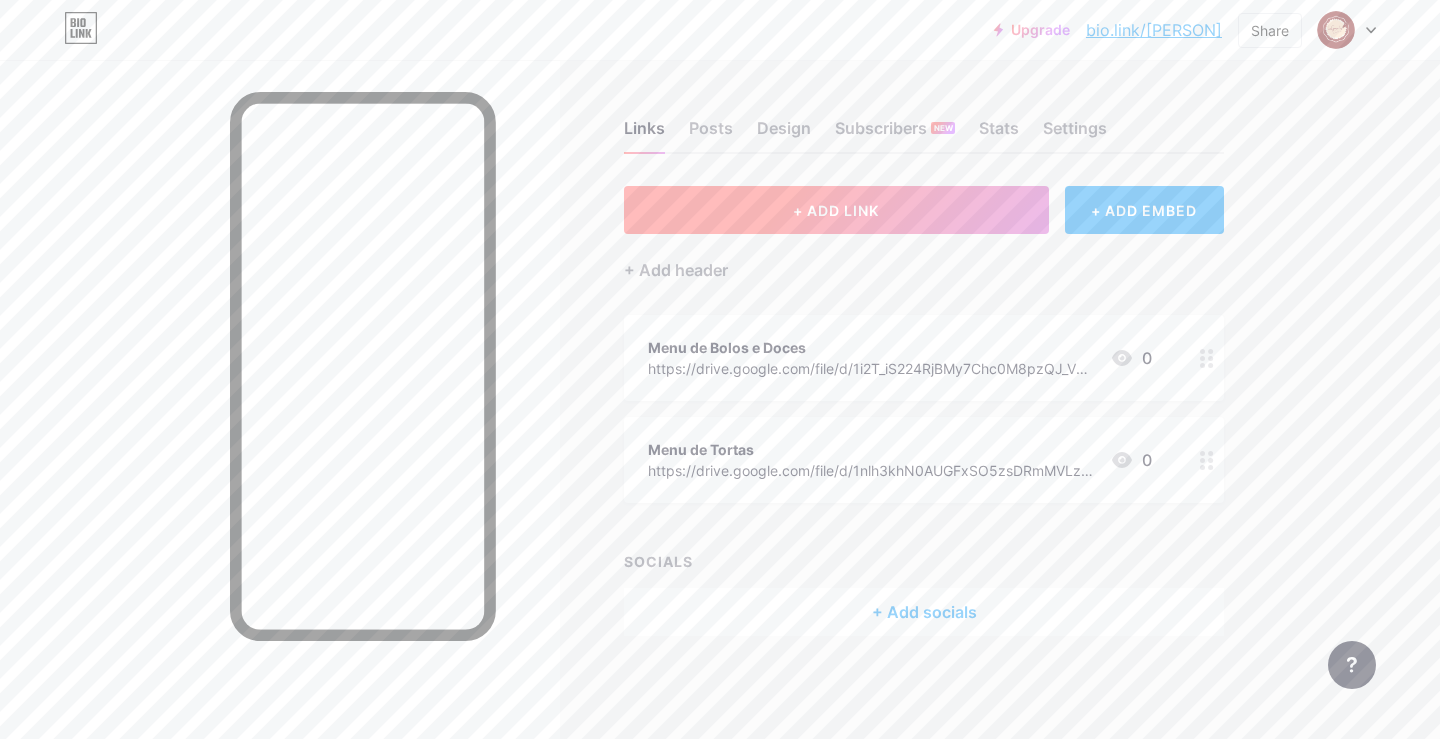 click on "+ ADD LINK" at bounding box center [836, 210] 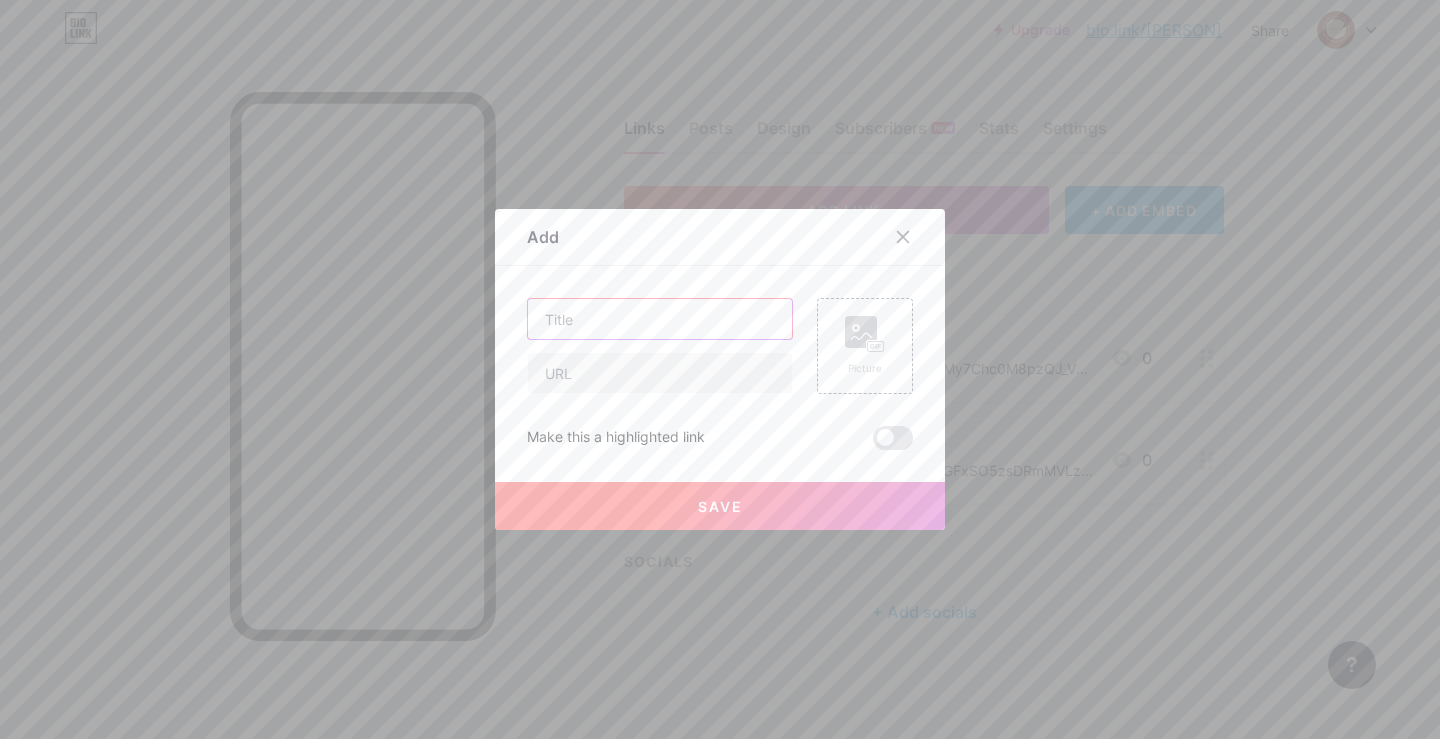 click at bounding box center (660, 319) 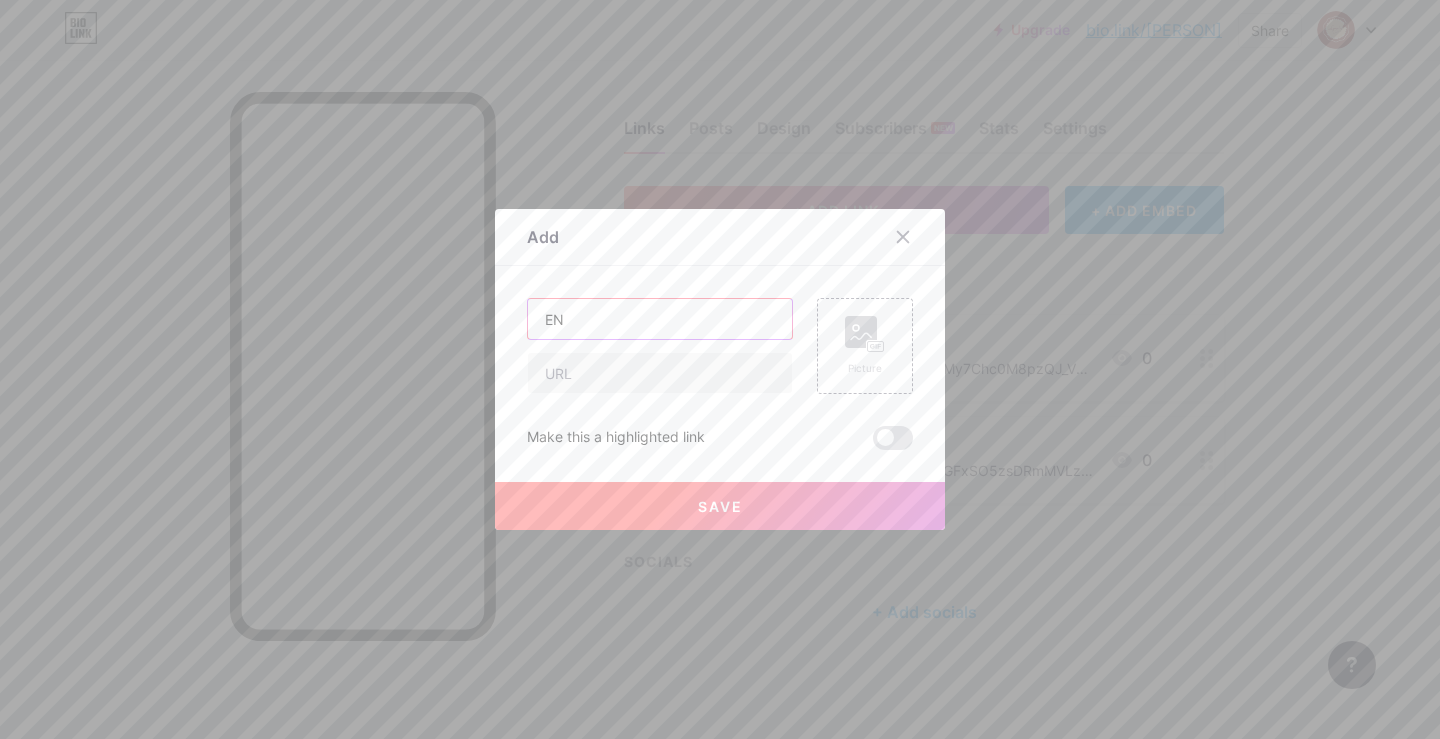 type on "E" 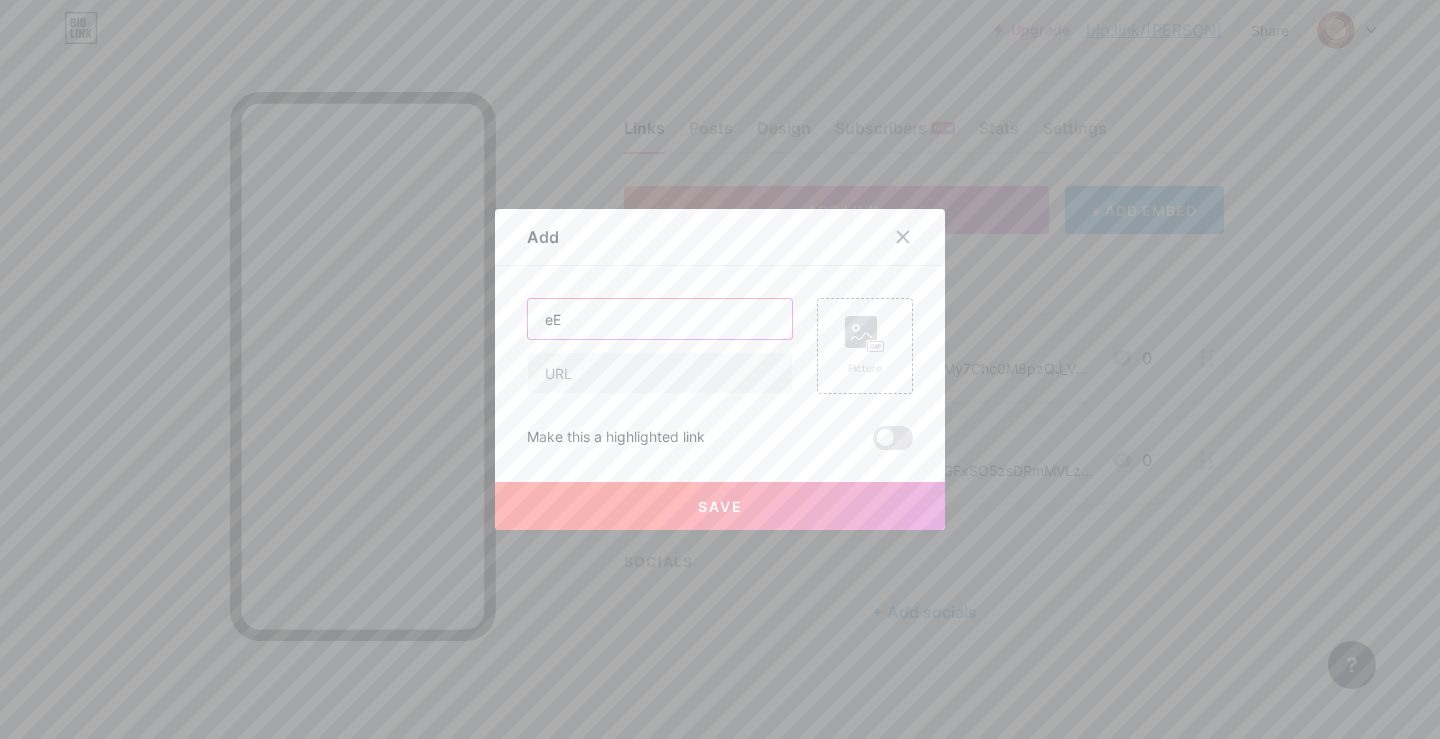type on "e" 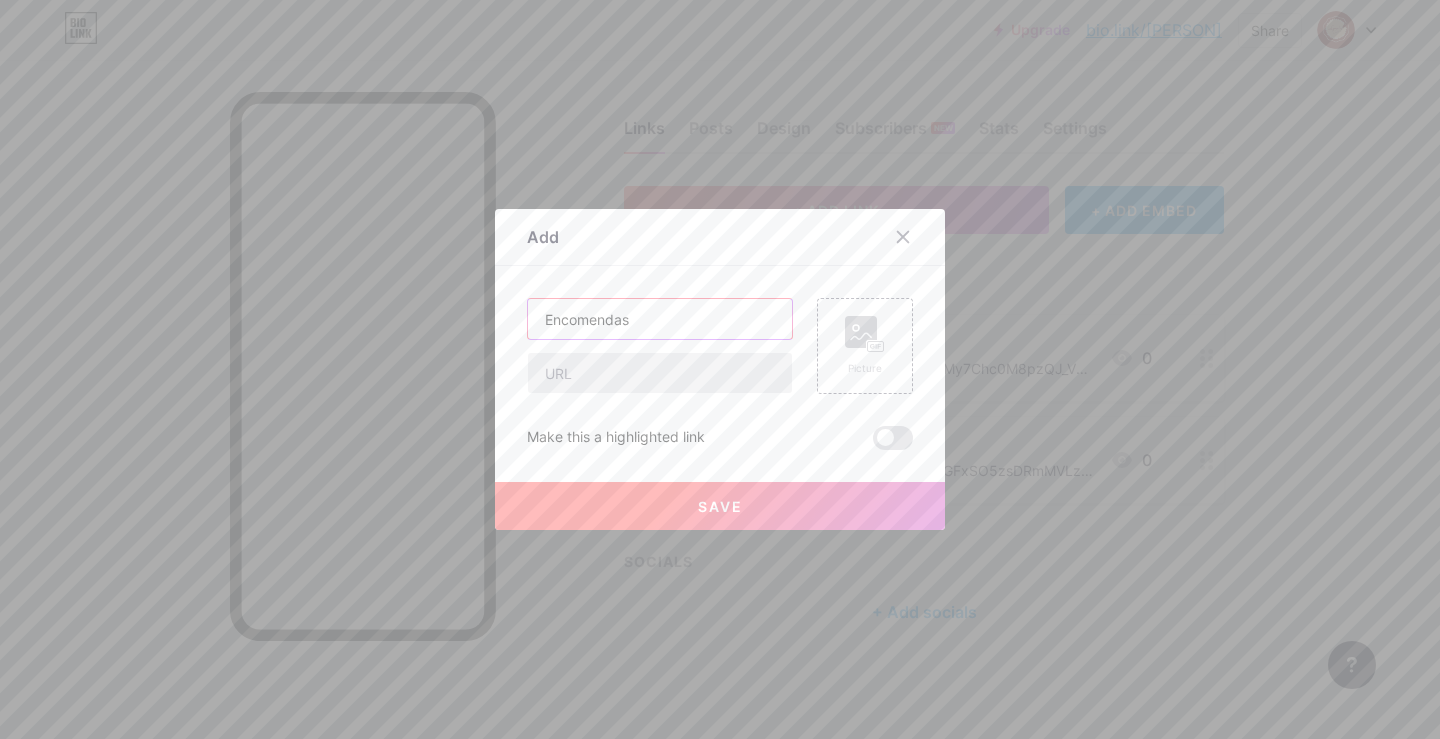 type on "Encomendas" 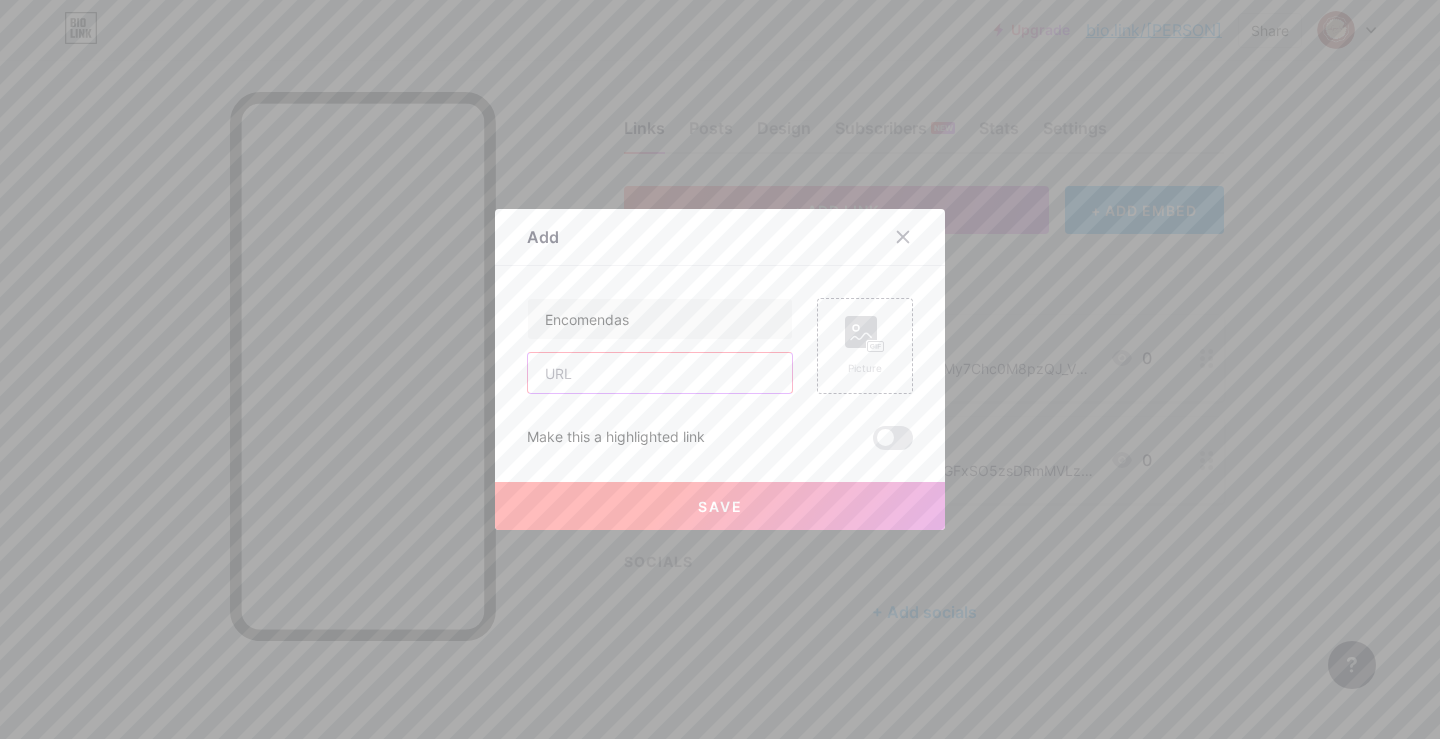 click at bounding box center [660, 373] 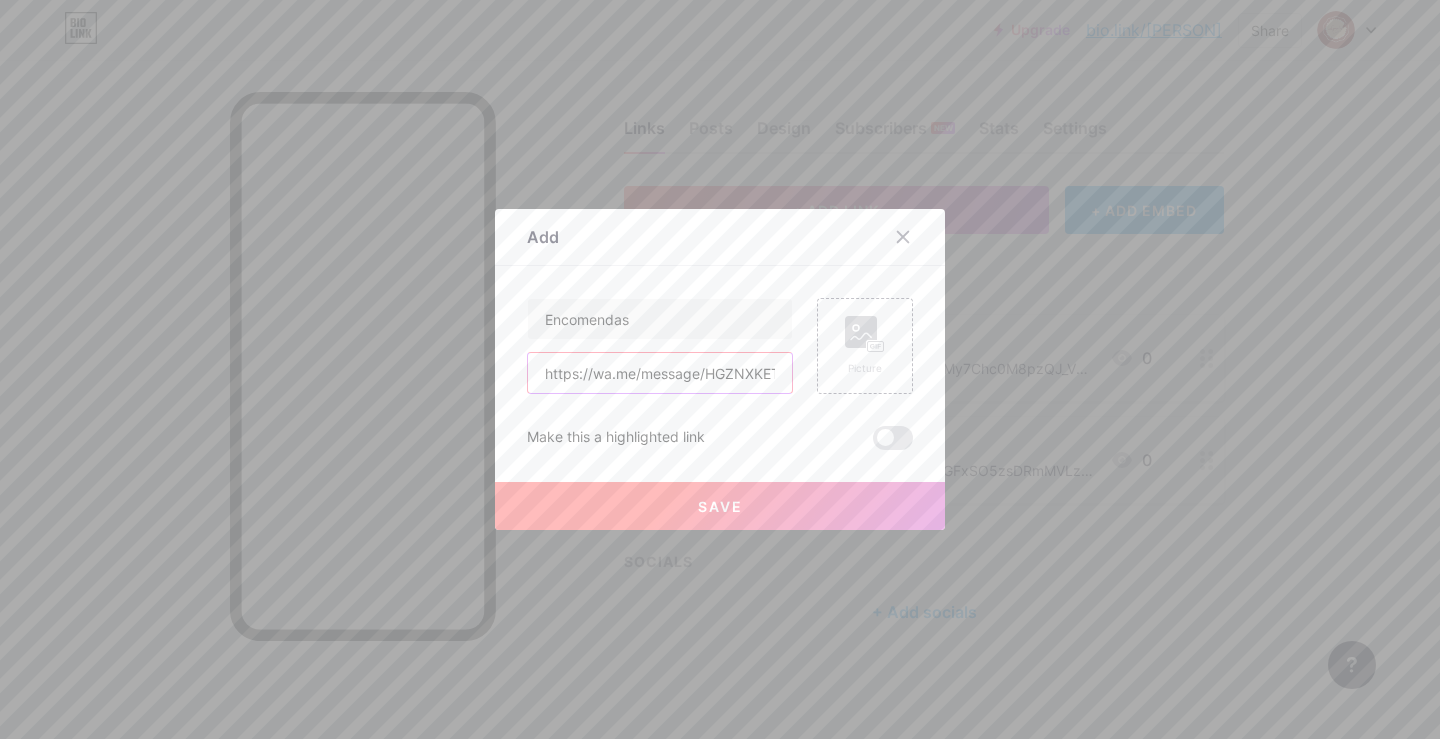 scroll, scrollTop: 0, scrollLeft: 59, axis: horizontal 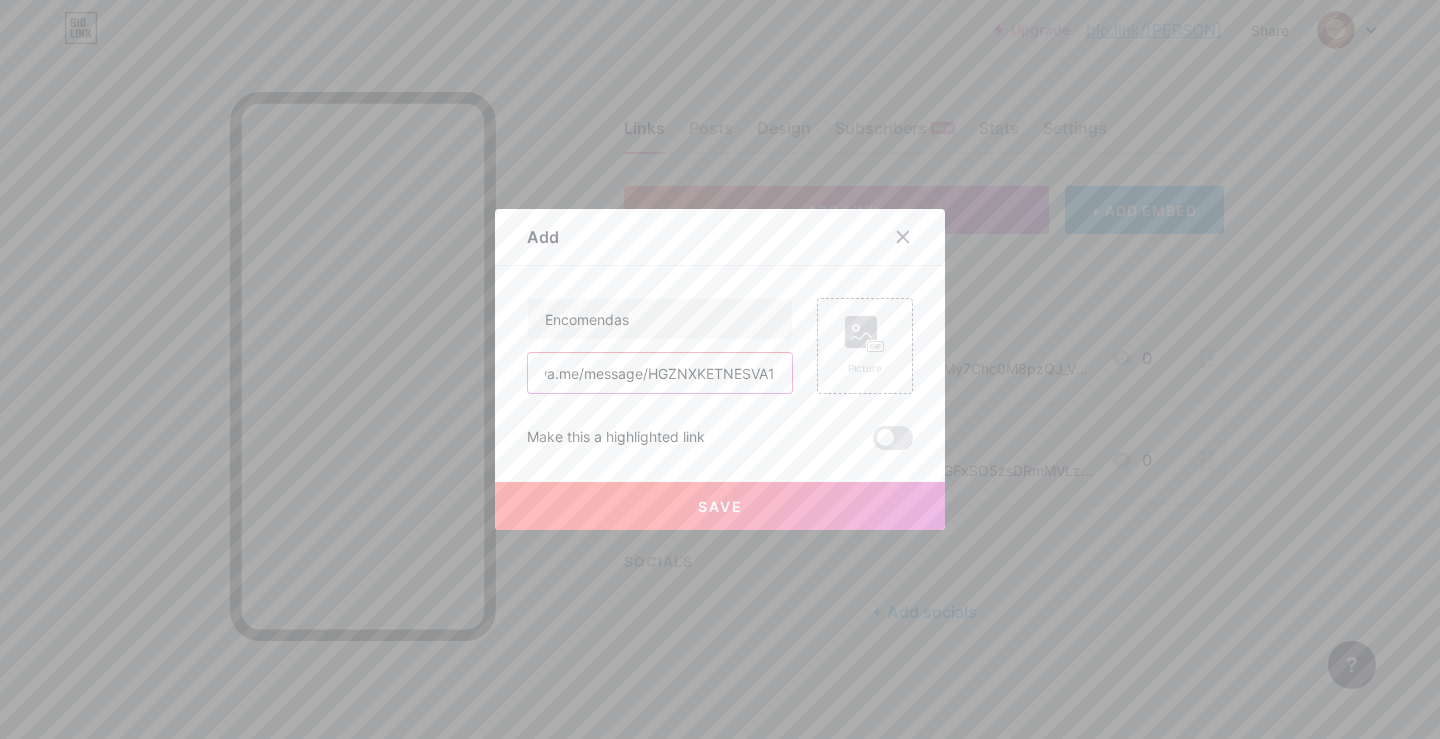 type on "https://wa.me/message/HGZNXKETNESVA1" 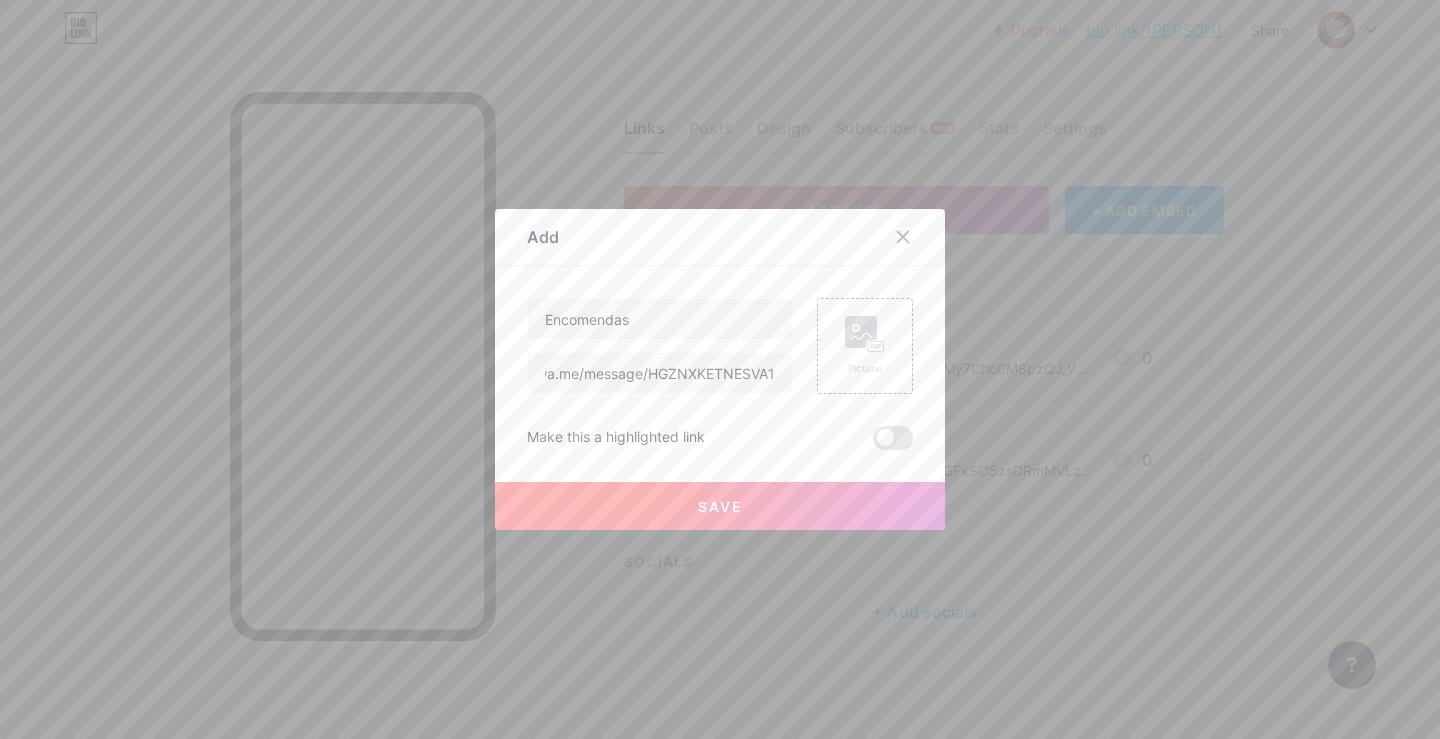 click on "Save" at bounding box center (720, 506) 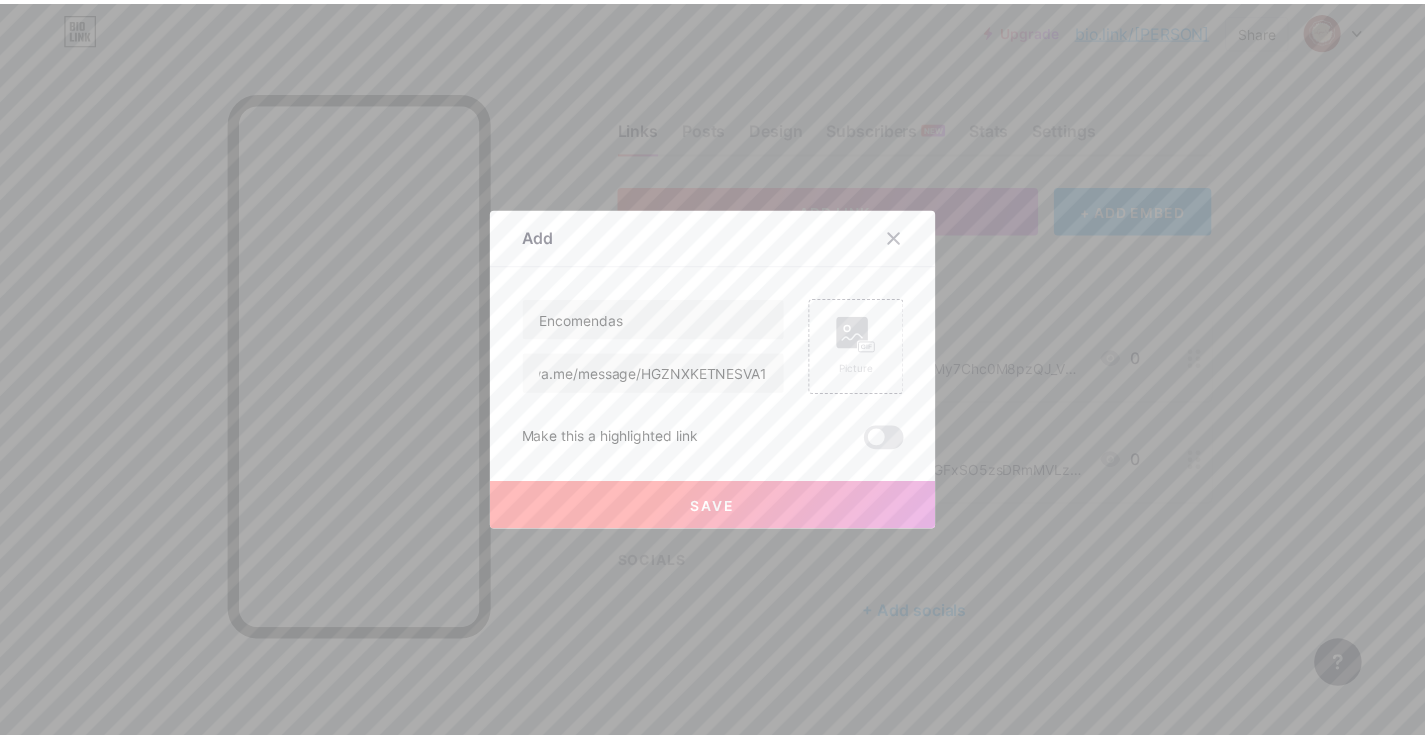 scroll, scrollTop: 0, scrollLeft: 0, axis: both 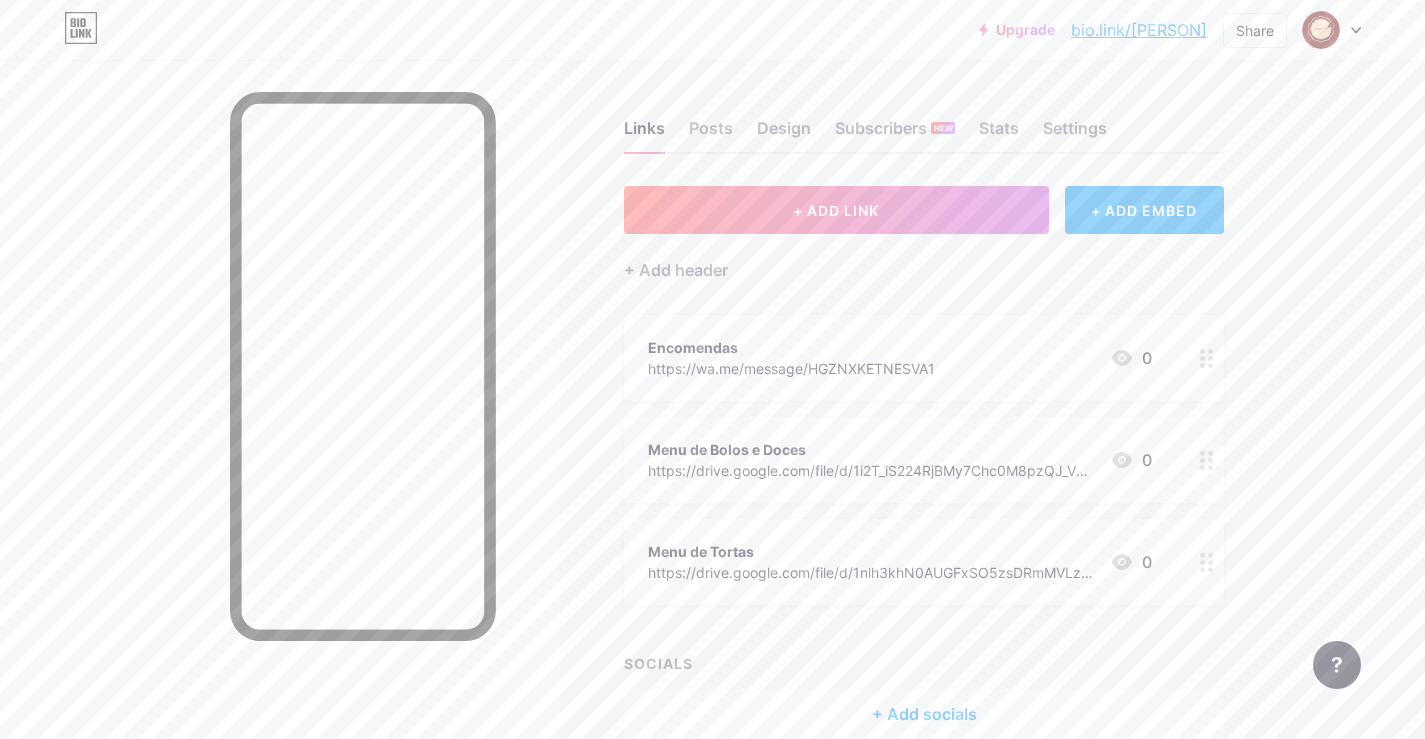 click at bounding box center (1332, 30) 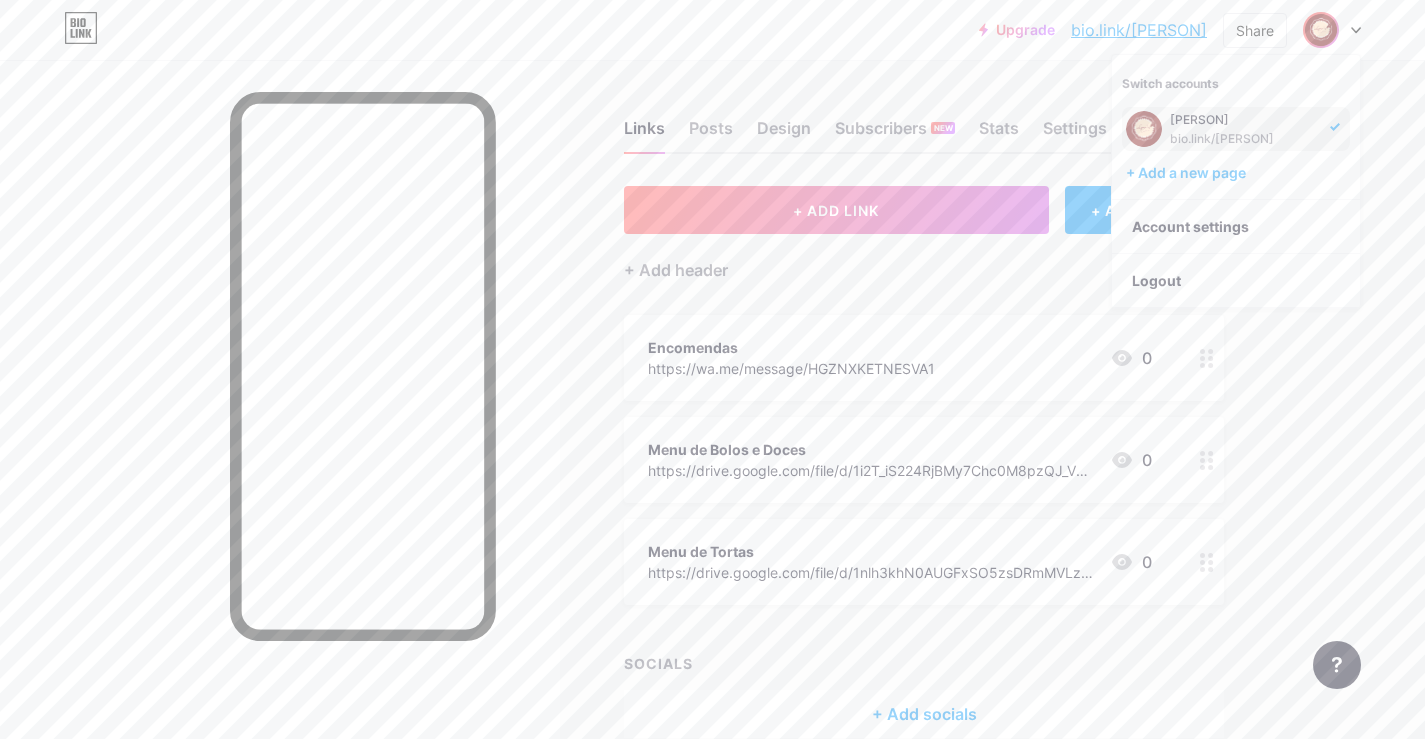 drag, startPoint x: 1383, startPoint y: 135, endPoint x: 1295, endPoint y: 109, distance: 91.76056 